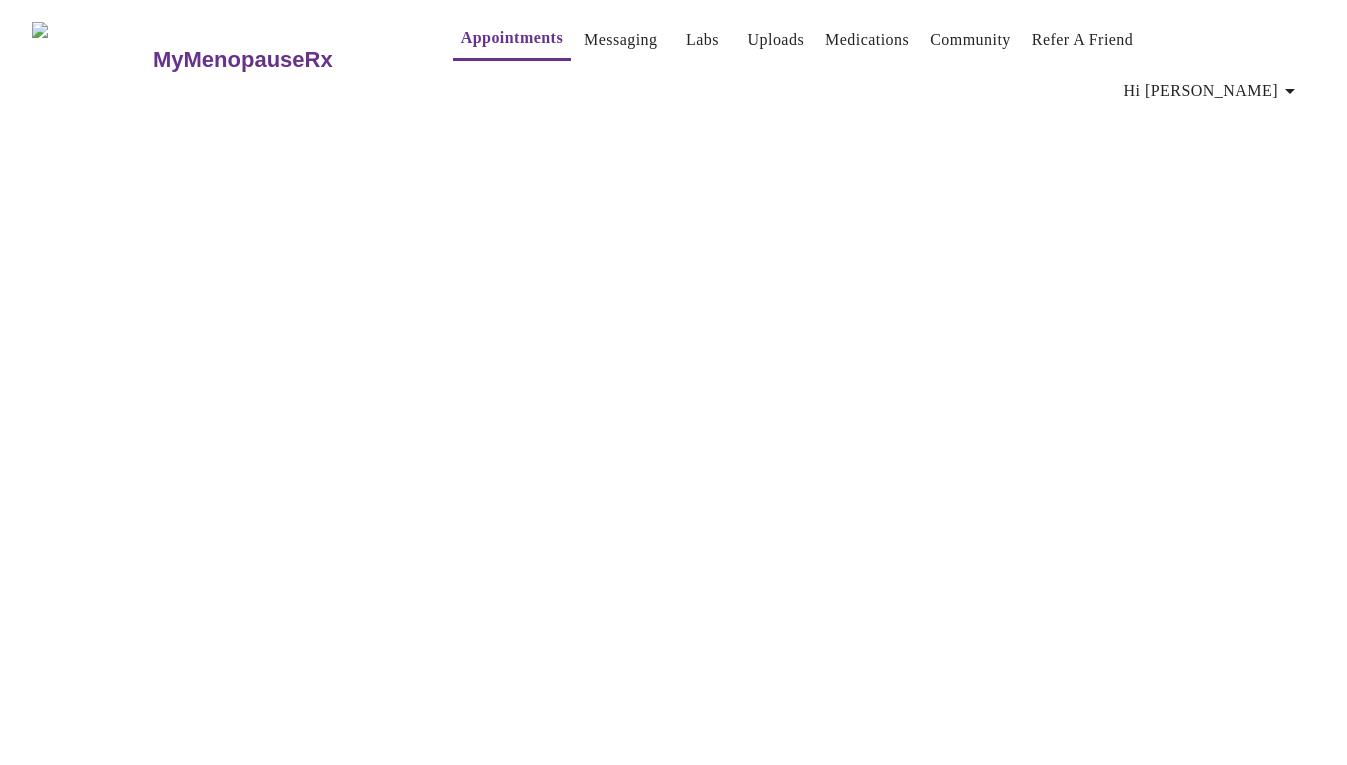 scroll, scrollTop: 0, scrollLeft: 0, axis: both 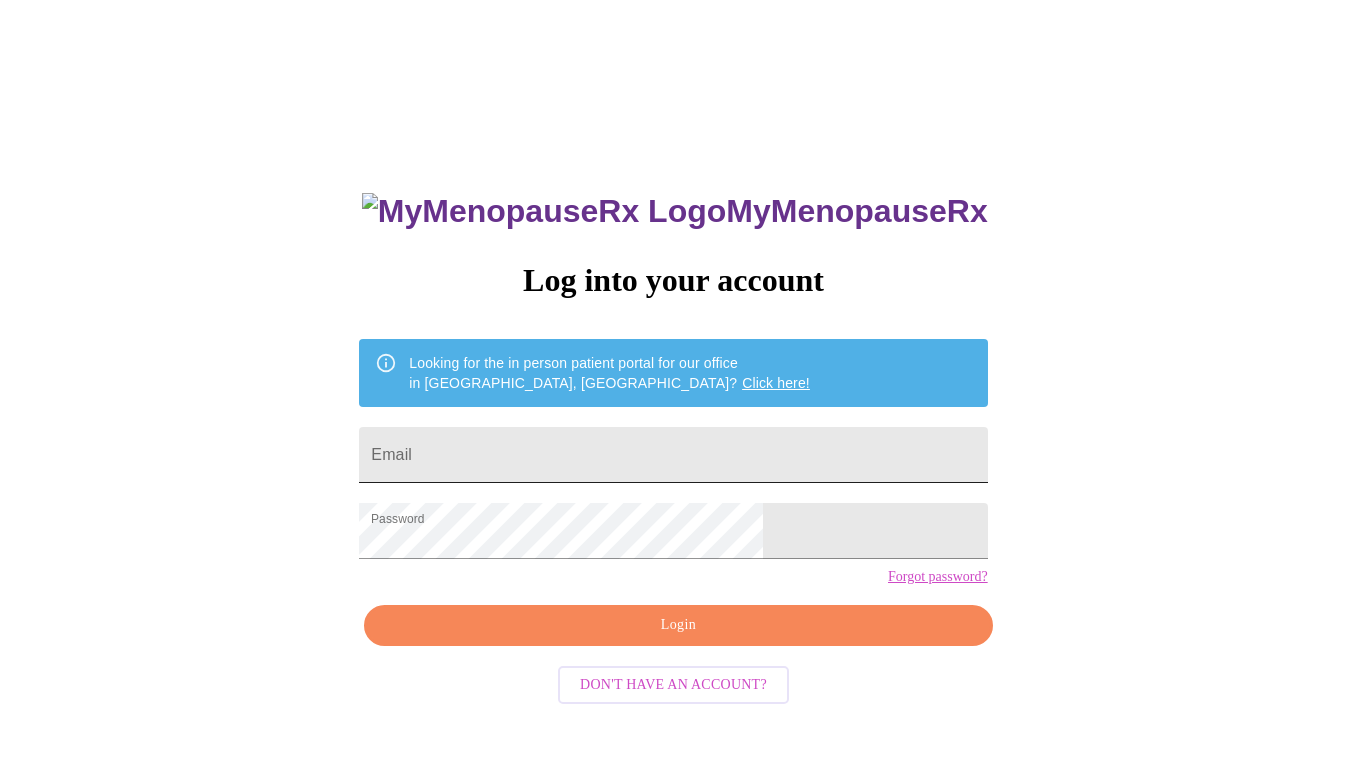 click on "Email" at bounding box center (673, 455) 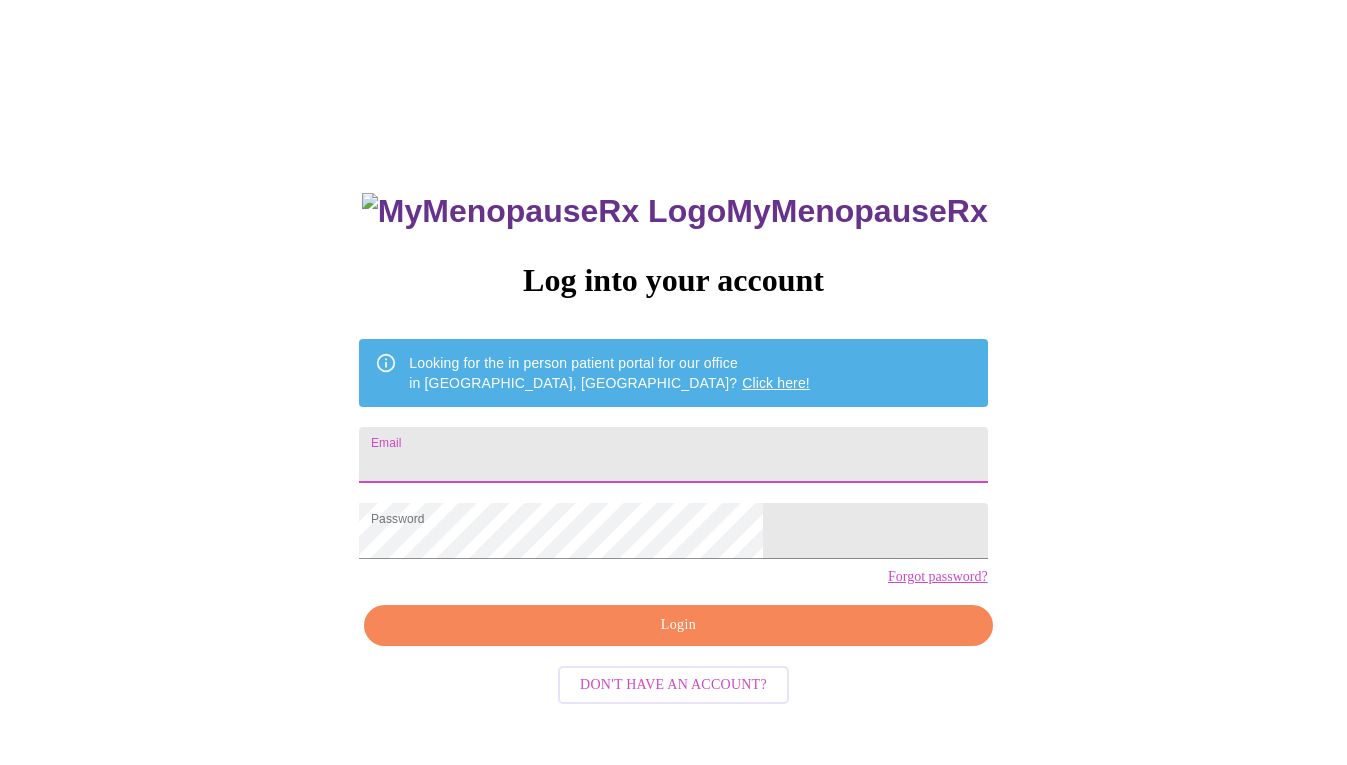 type on "karriehiggins@gmail.com" 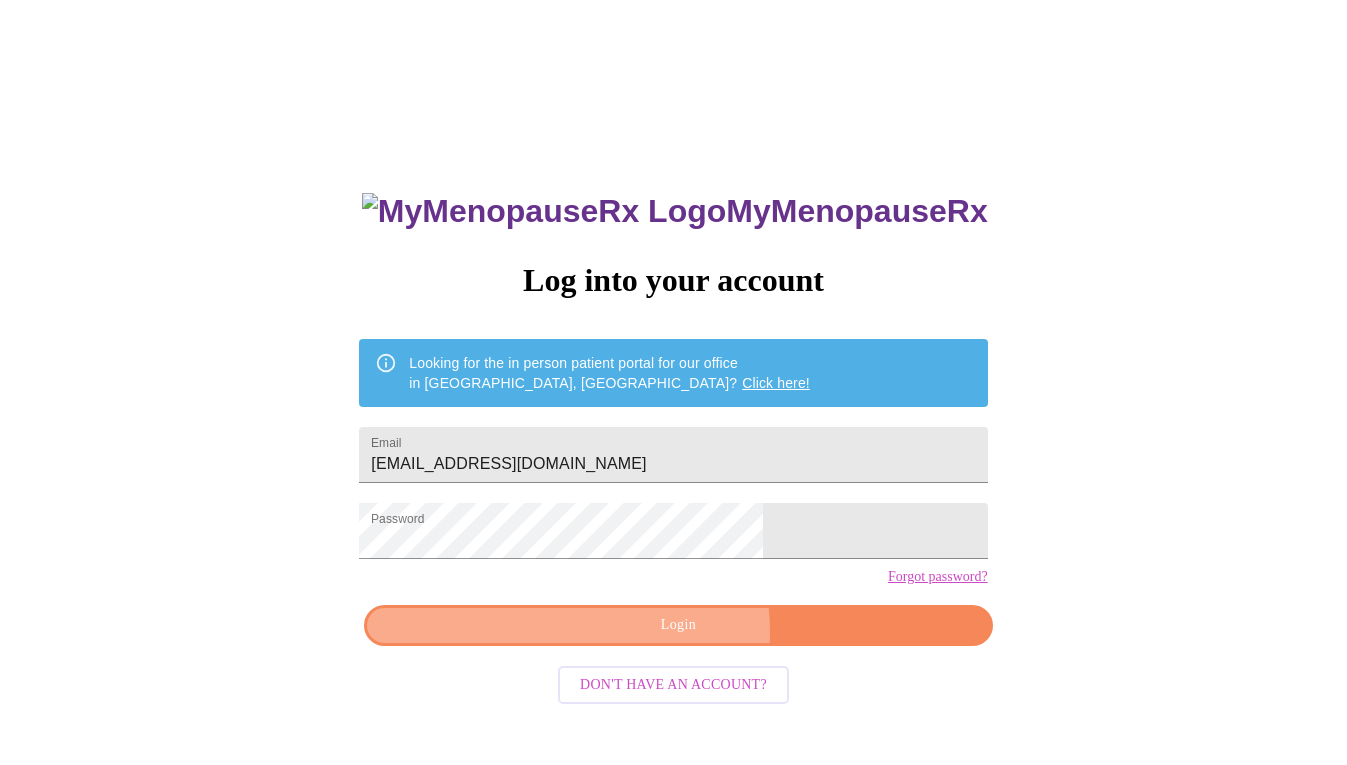 click on "Login" at bounding box center [678, 625] 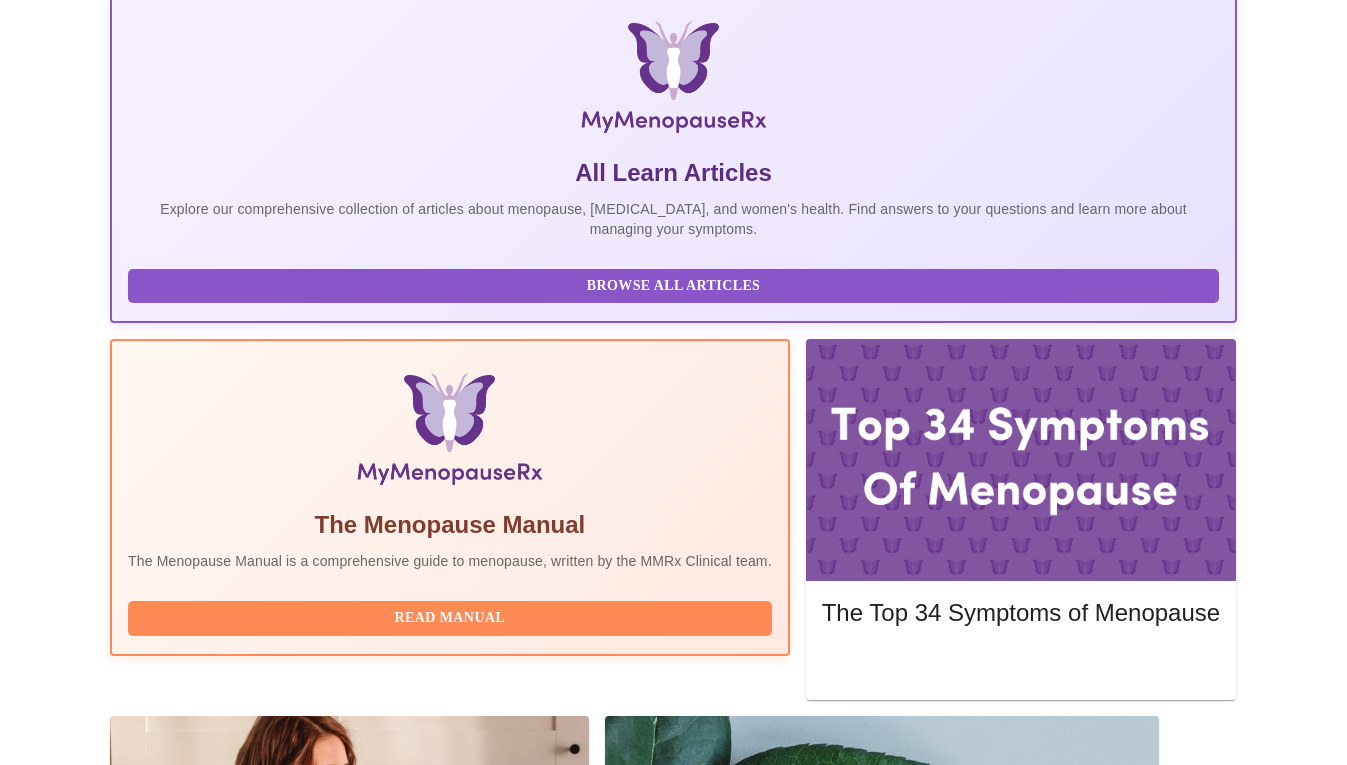 scroll, scrollTop: 0, scrollLeft: 0, axis: both 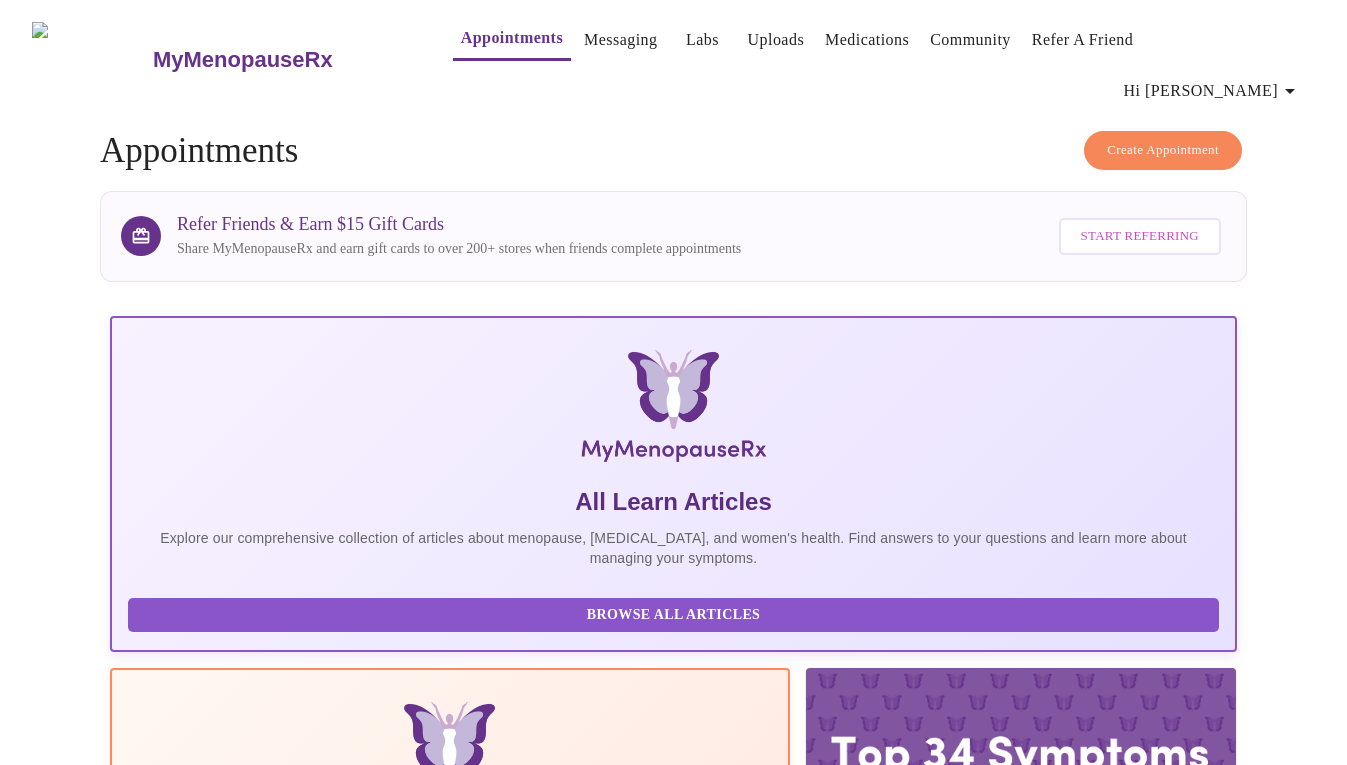 click on "Messaging" at bounding box center [620, 40] 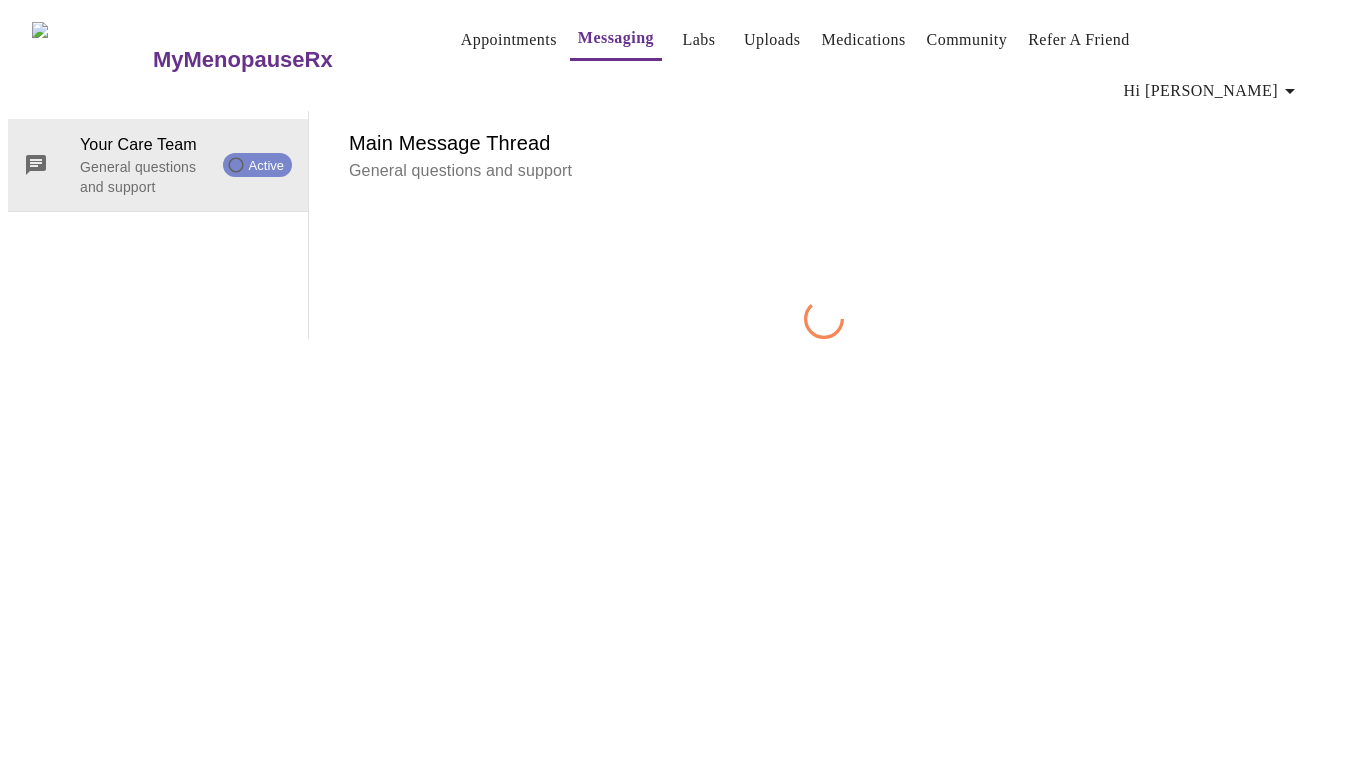 scroll, scrollTop: 75, scrollLeft: 0, axis: vertical 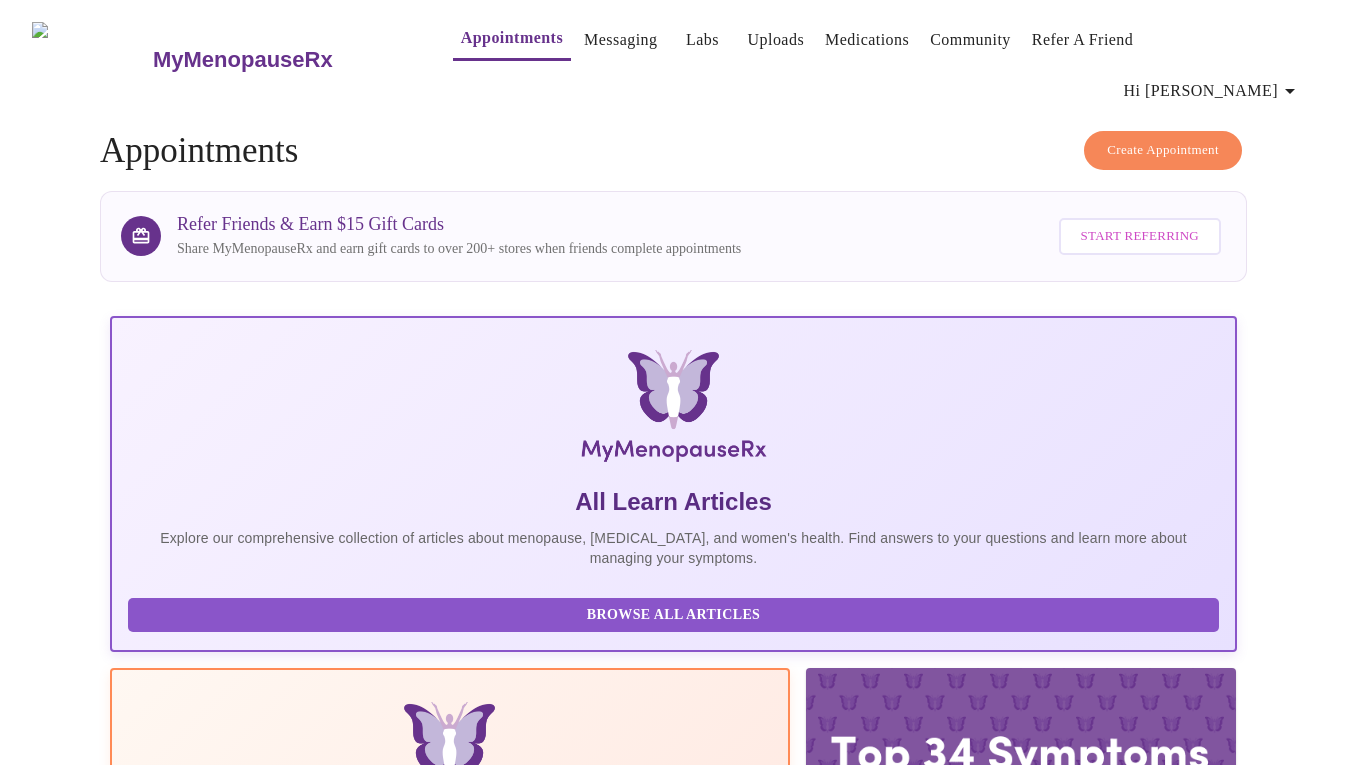 click on "Appointments" at bounding box center (512, 38) 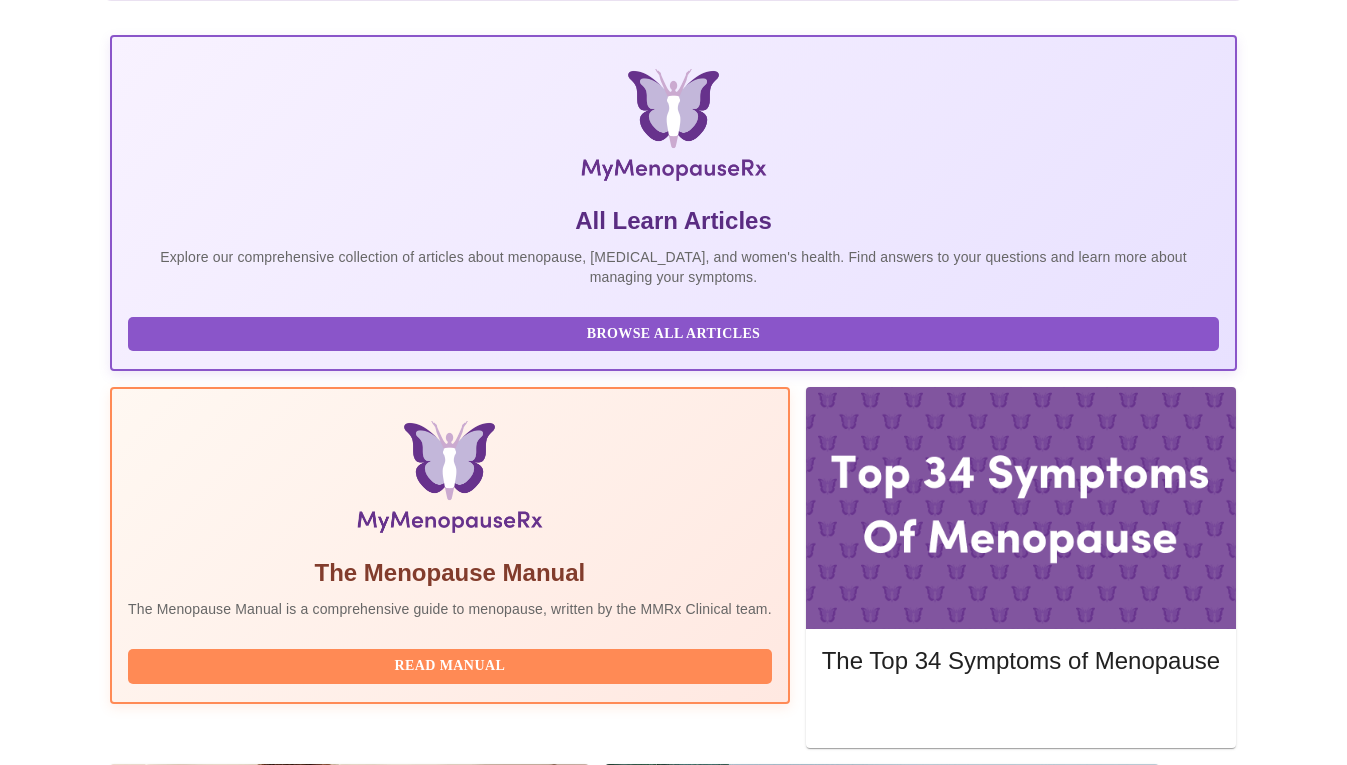 scroll, scrollTop: 329, scrollLeft: 0, axis: vertical 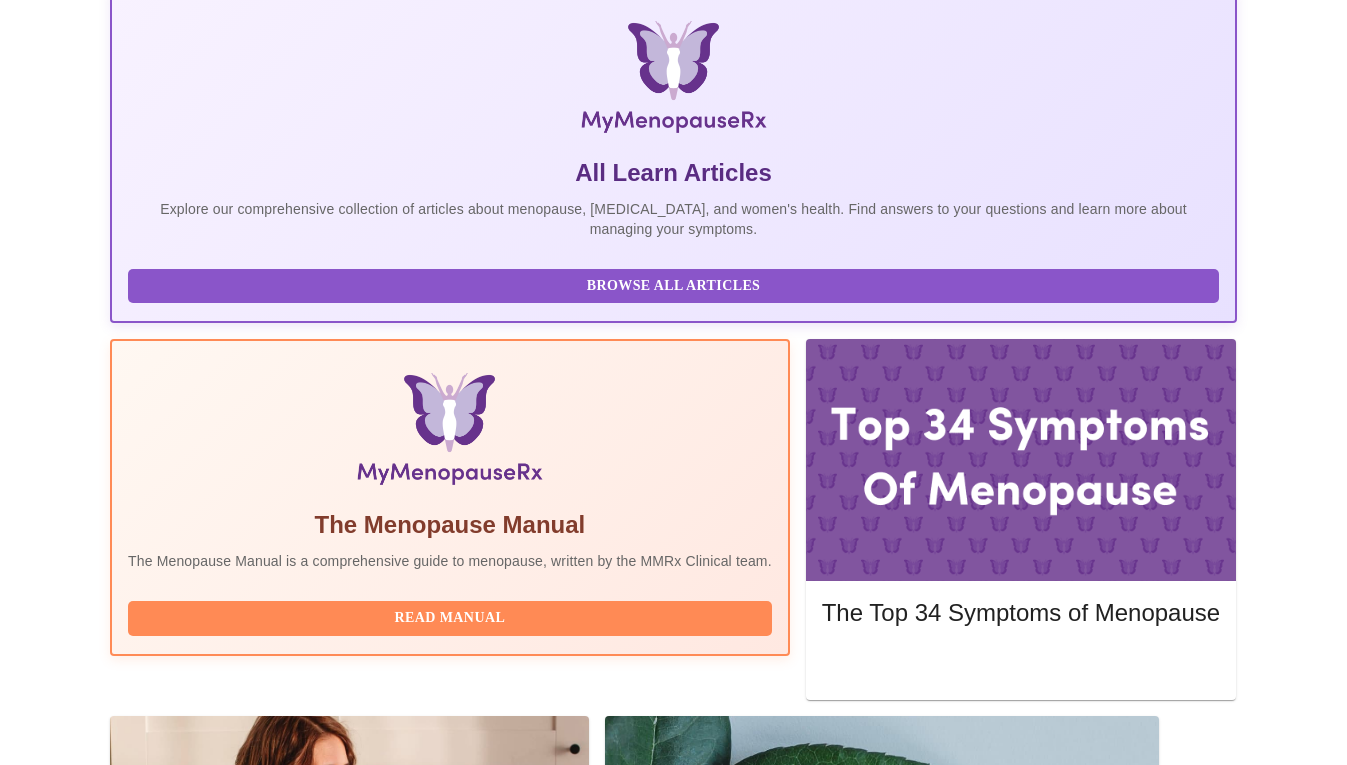 click on "Join Waiting Room" at bounding box center [1131, 1923] 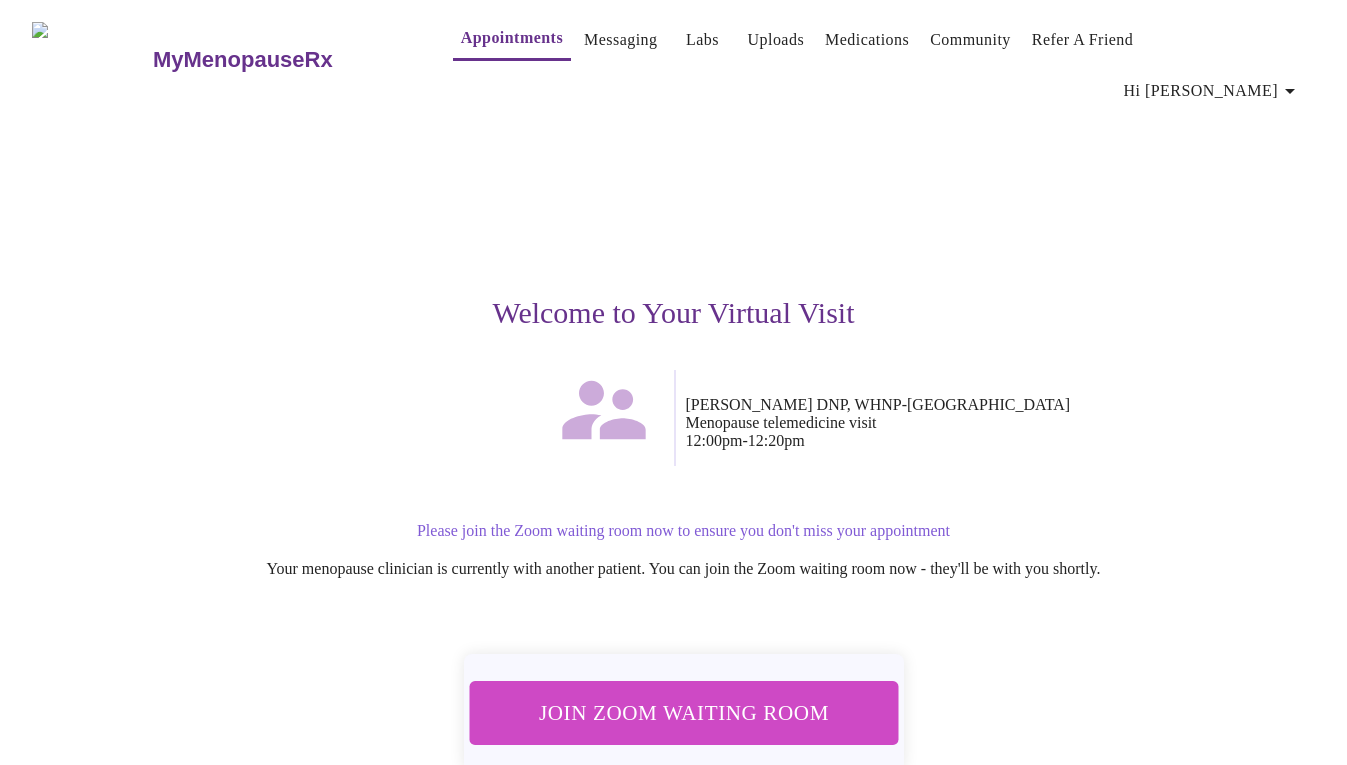 click on "Join Zoom Waiting Room" at bounding box center (683, 712) 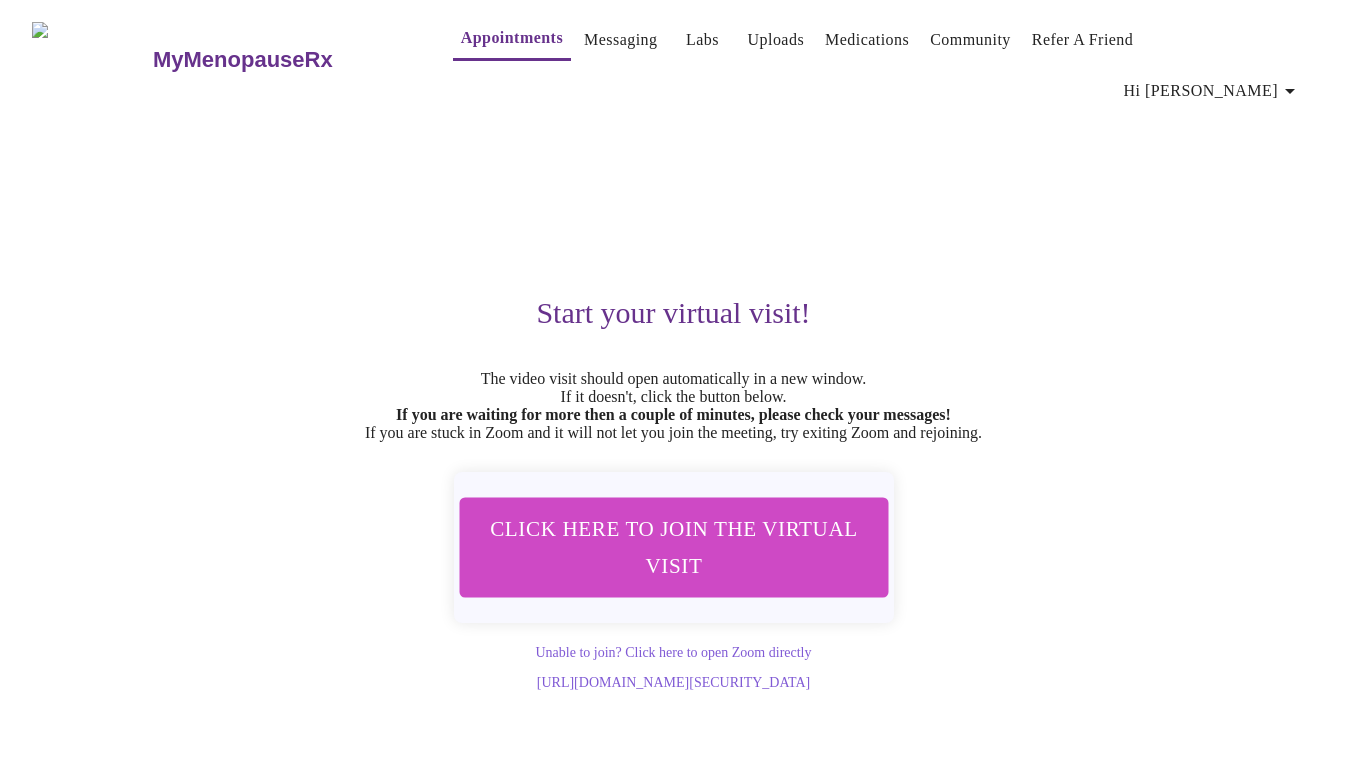 click on "Hi [PERSON_NAME]" at bounding box center [1213, 91] 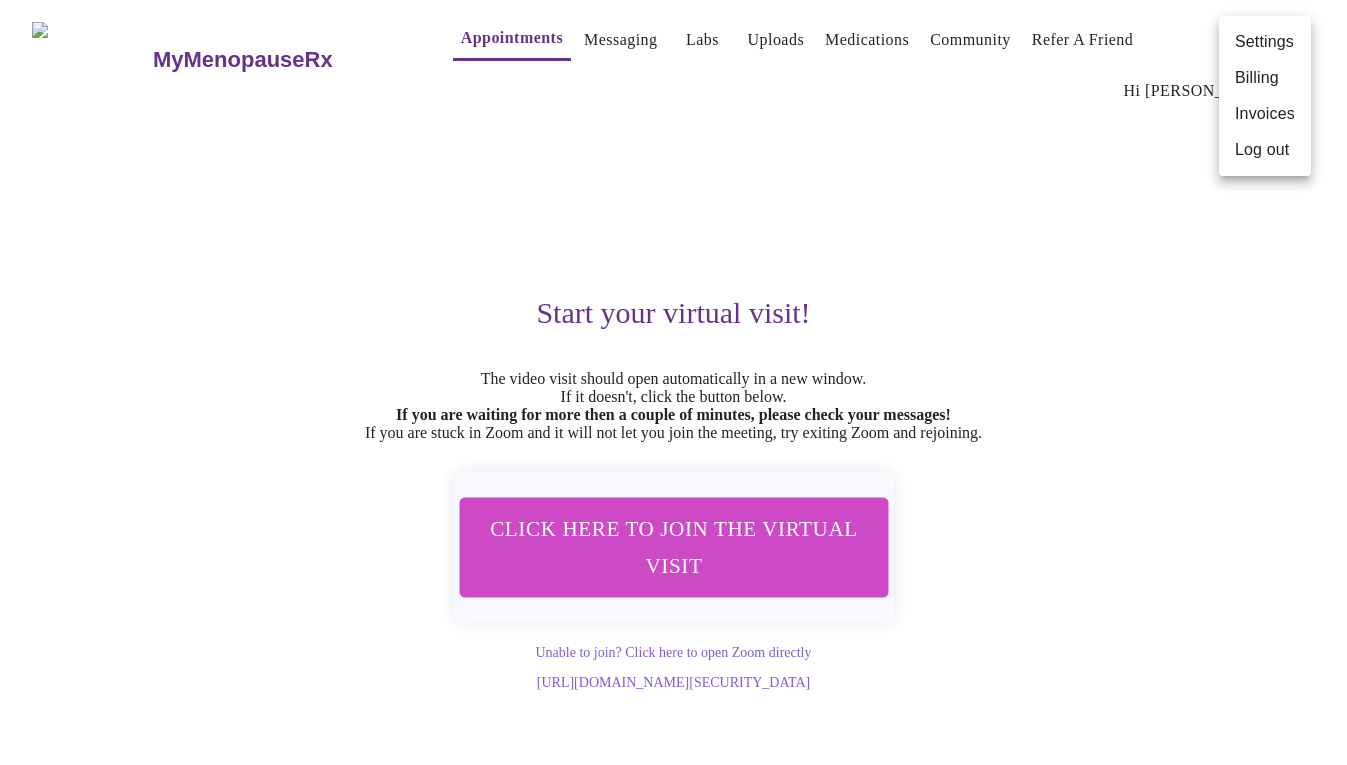 click at bounding box center (673, 382) 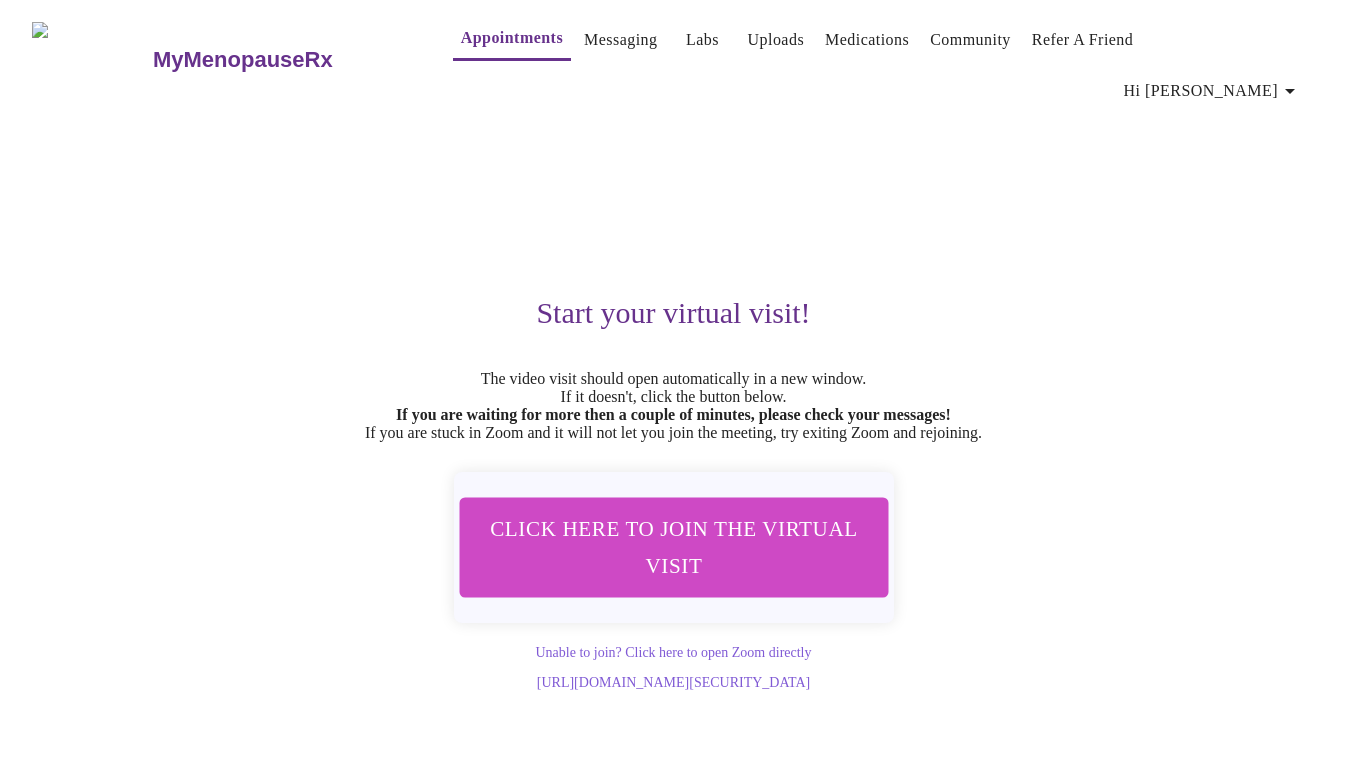 click on "MyMenopauseRx" at bounding box center [243, 60] 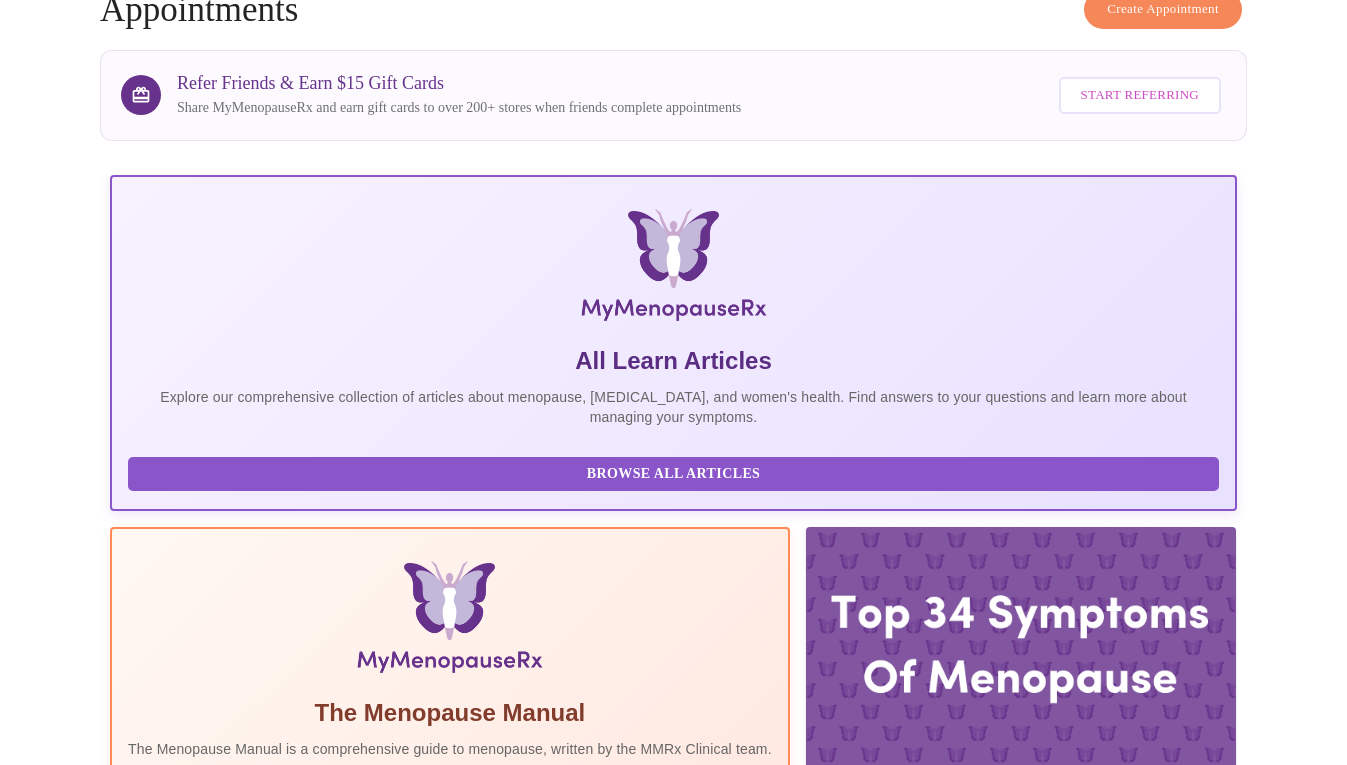 scroll, scrollTop: 157, scrollLeft: 0, axis: vertical 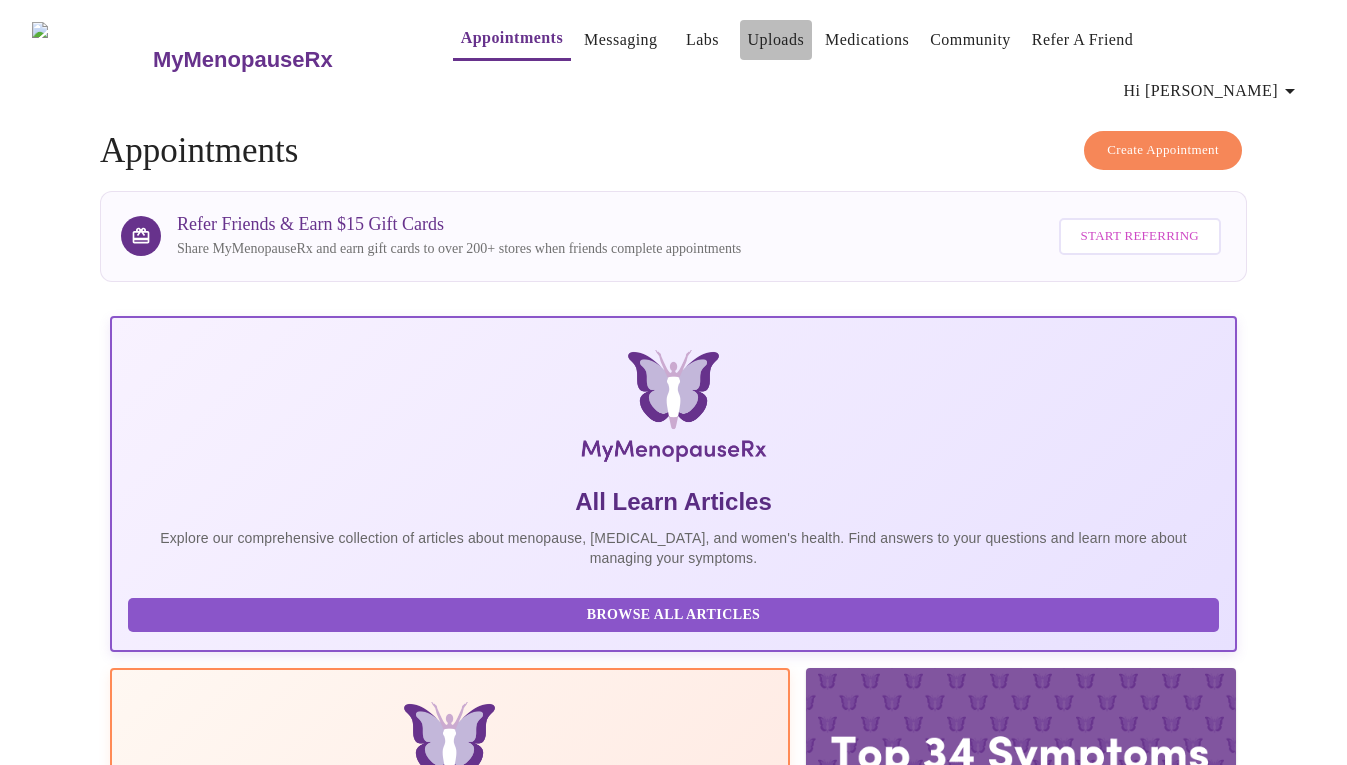 click on "Uploads" at bounding box center (776, 40) 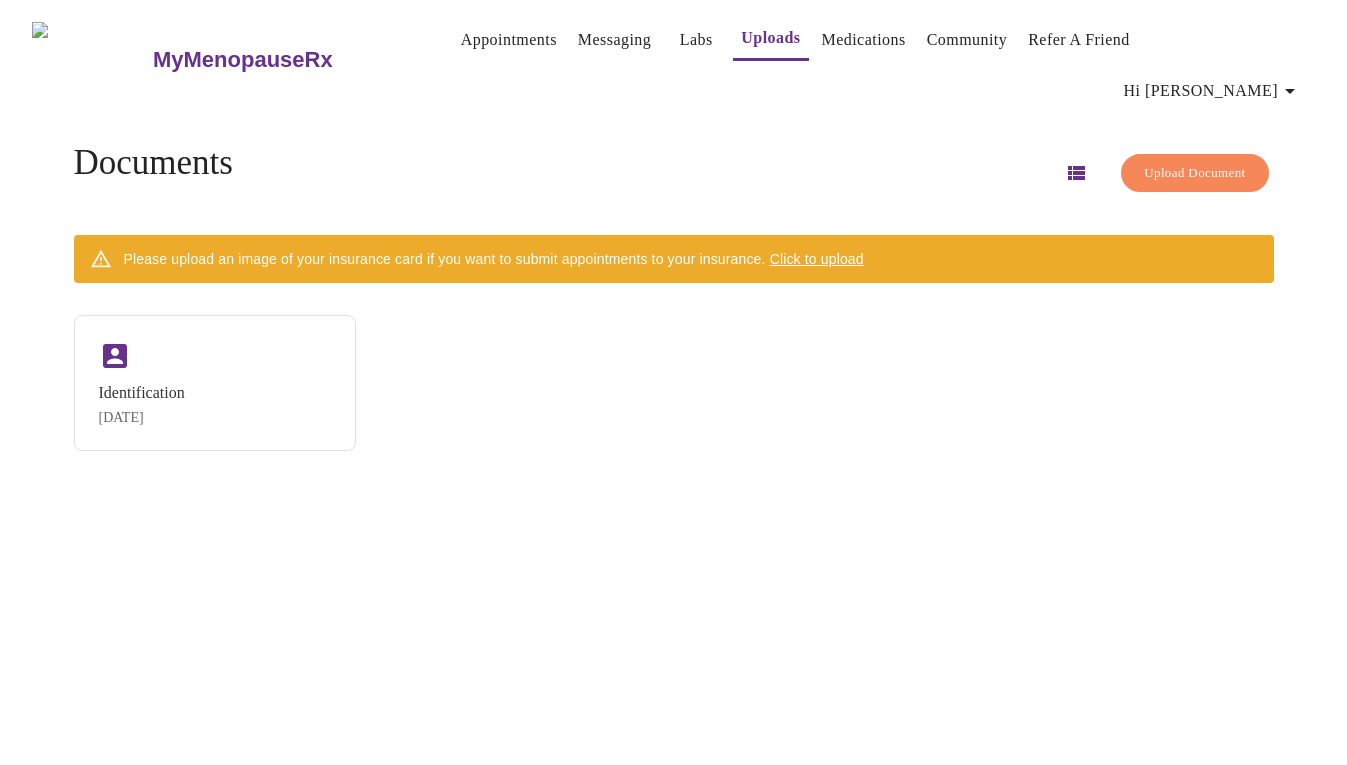 click on "Messaging" at bounding box center (614, 40) 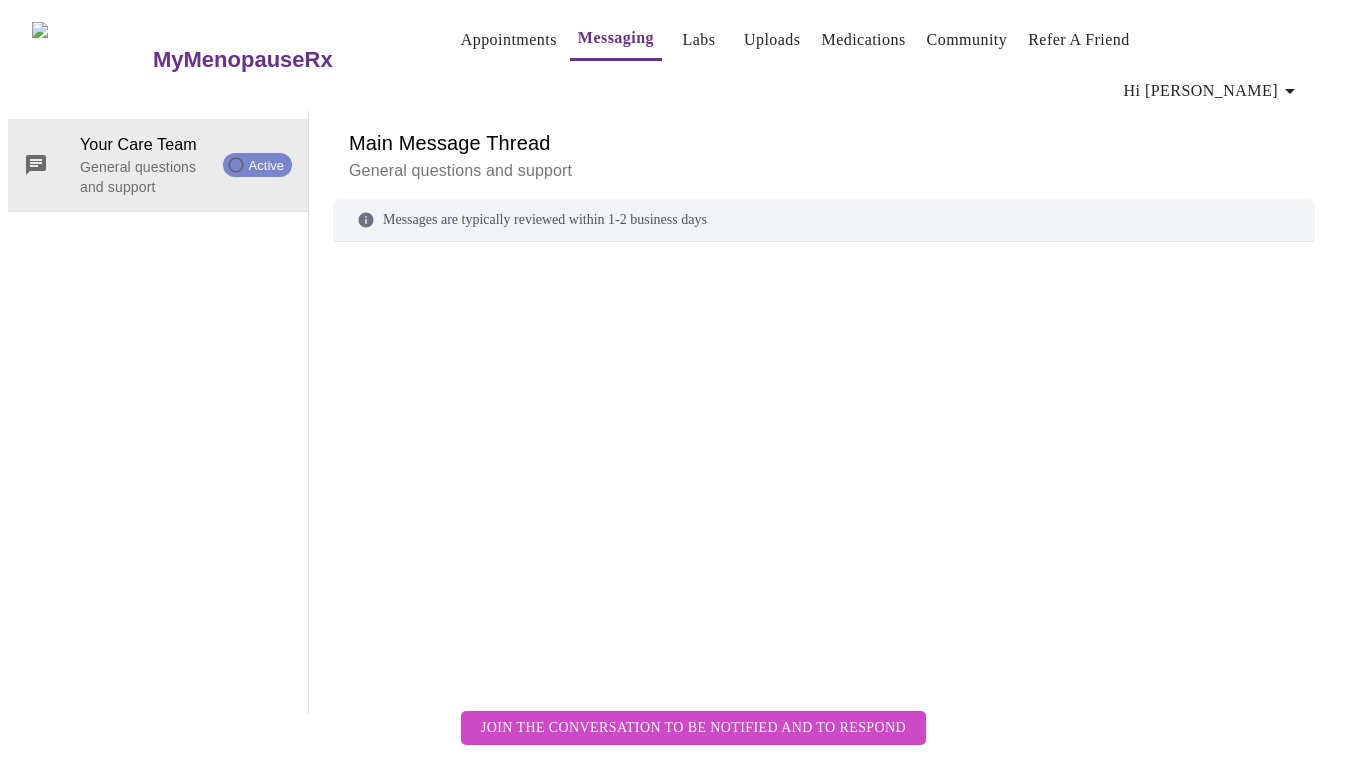scroll, scrollTop: 75, scrollLeft: 0, axis: vertical 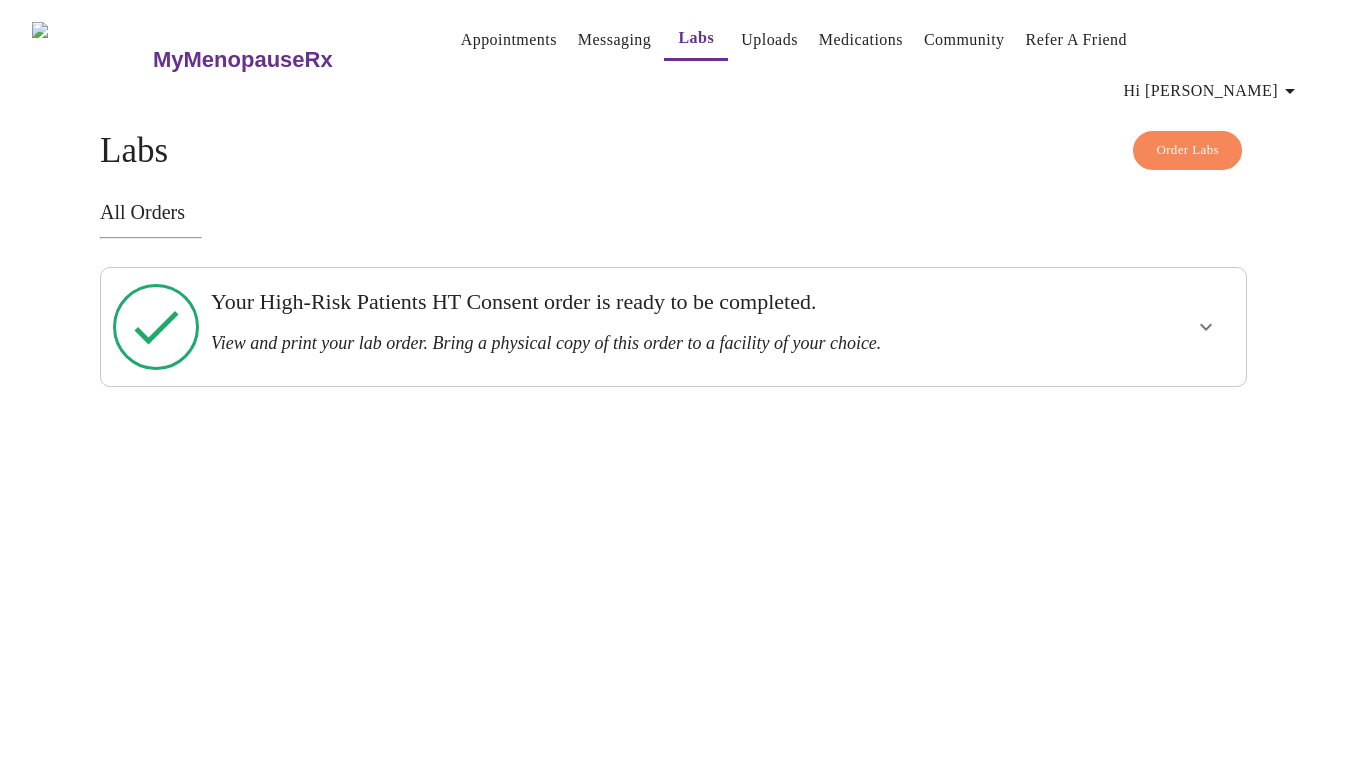 click on "Your  High-Risk Patients HT Consent order is ready to be completed." at bounding box center [618, 302] 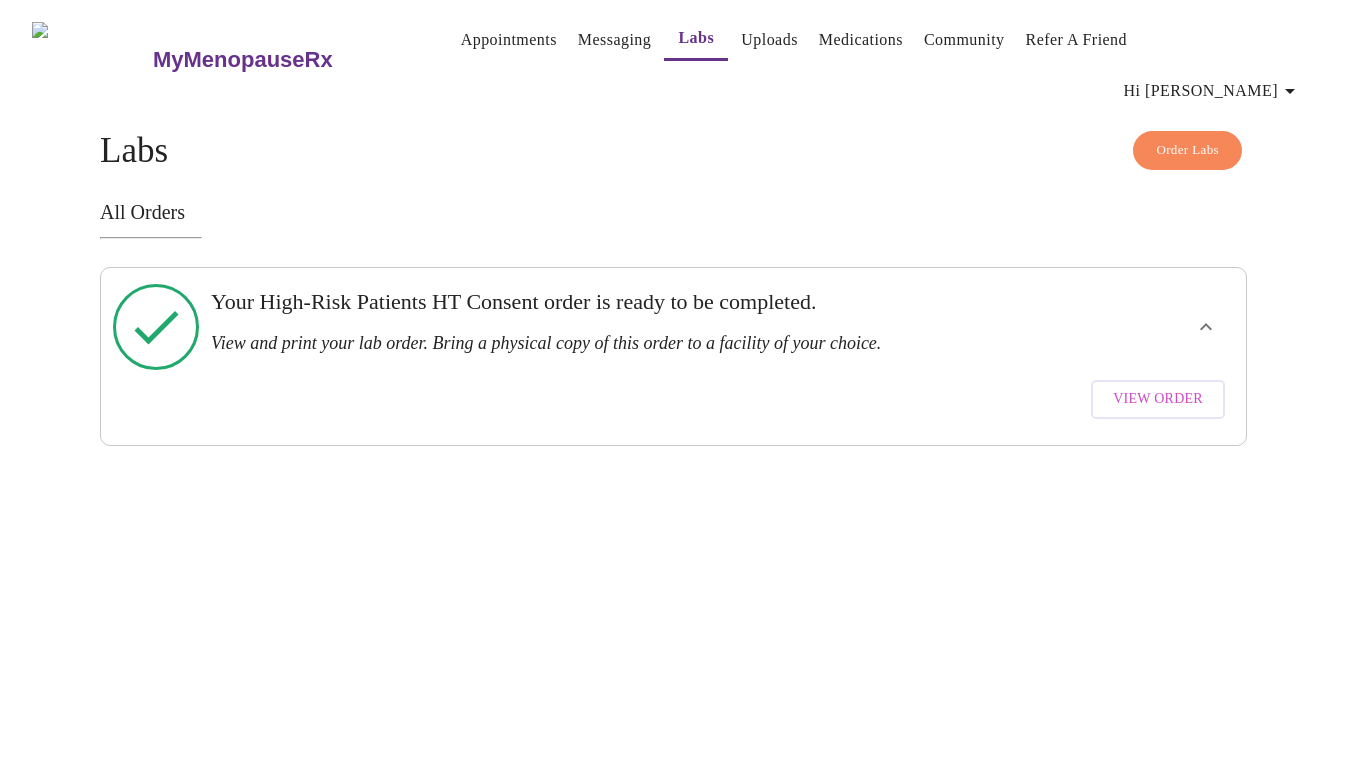 click on "View Order" at bounding box center [1158, 399] 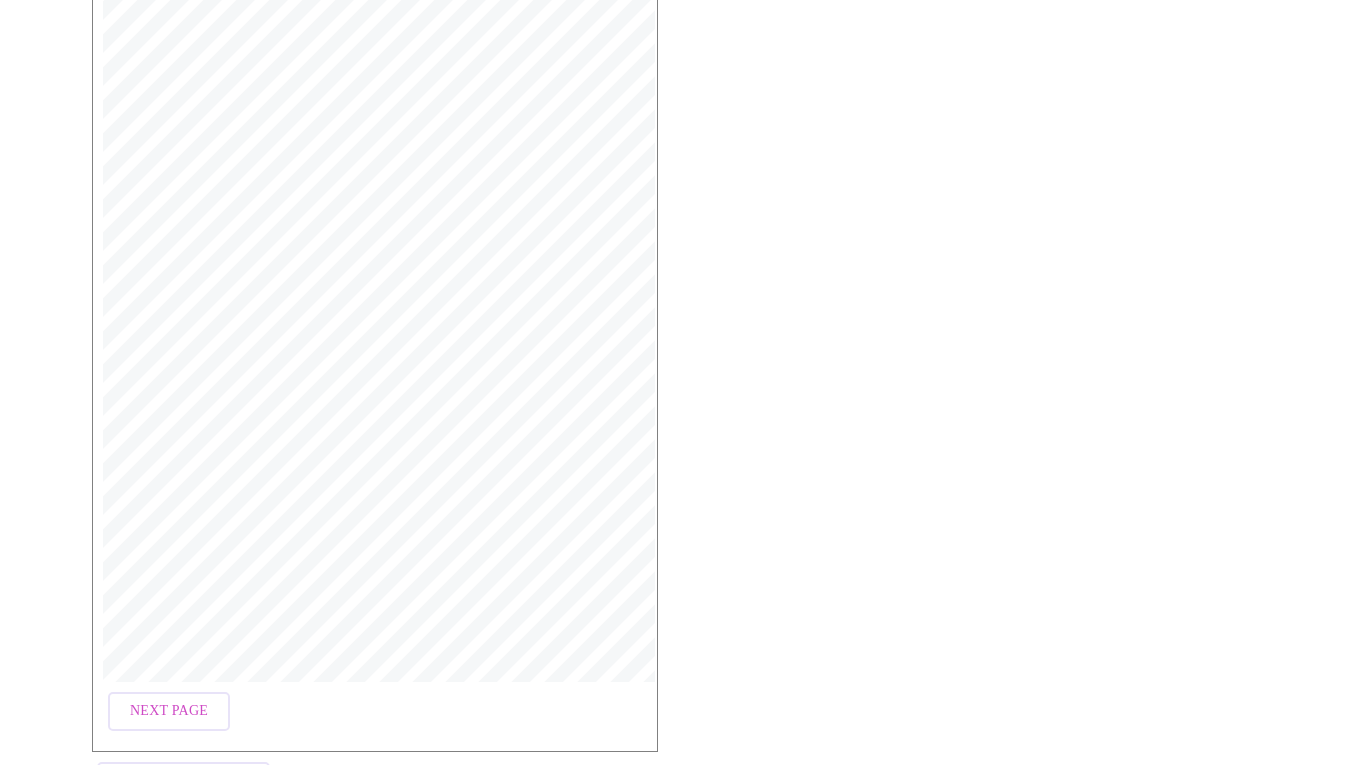 scroll, scrollTop: 491, scrollLeft: 0, axis: vertical 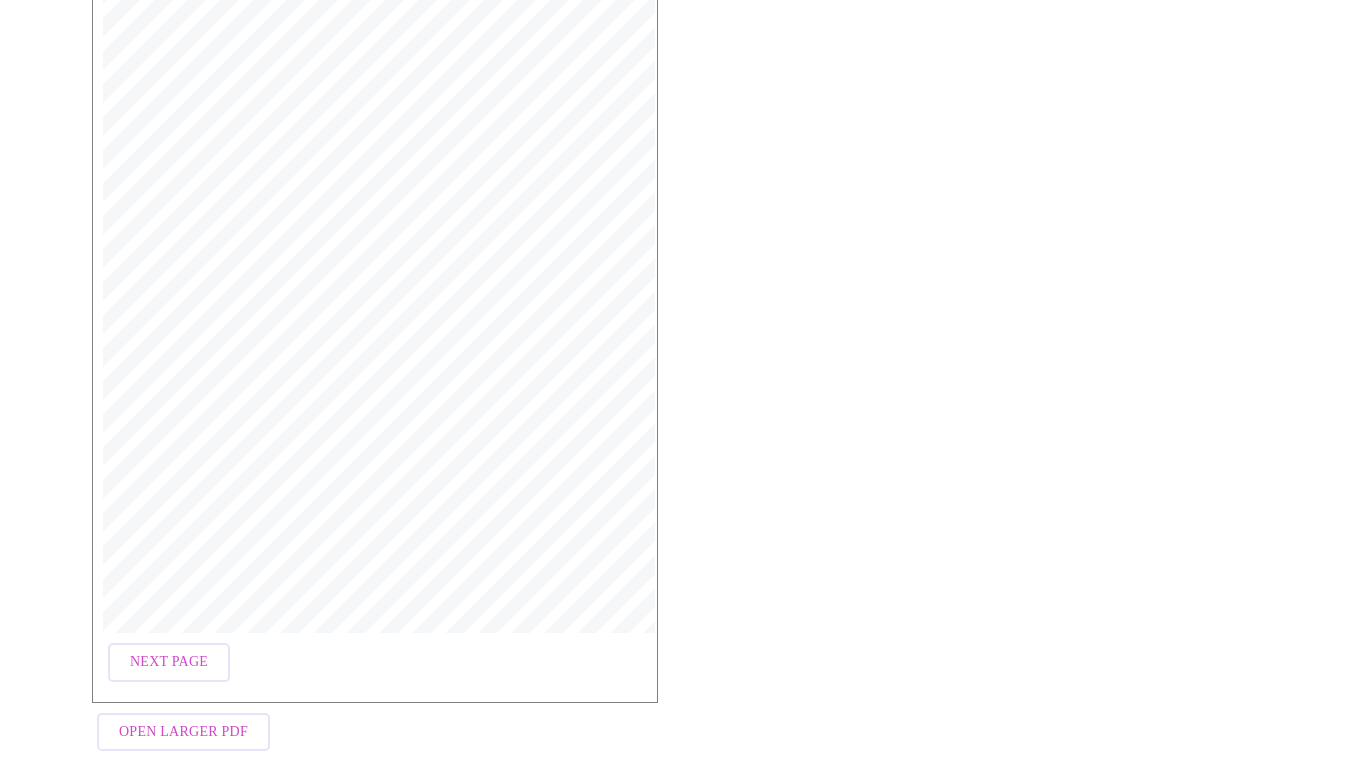 click on "Next Page" at bounding box center [169, 662] 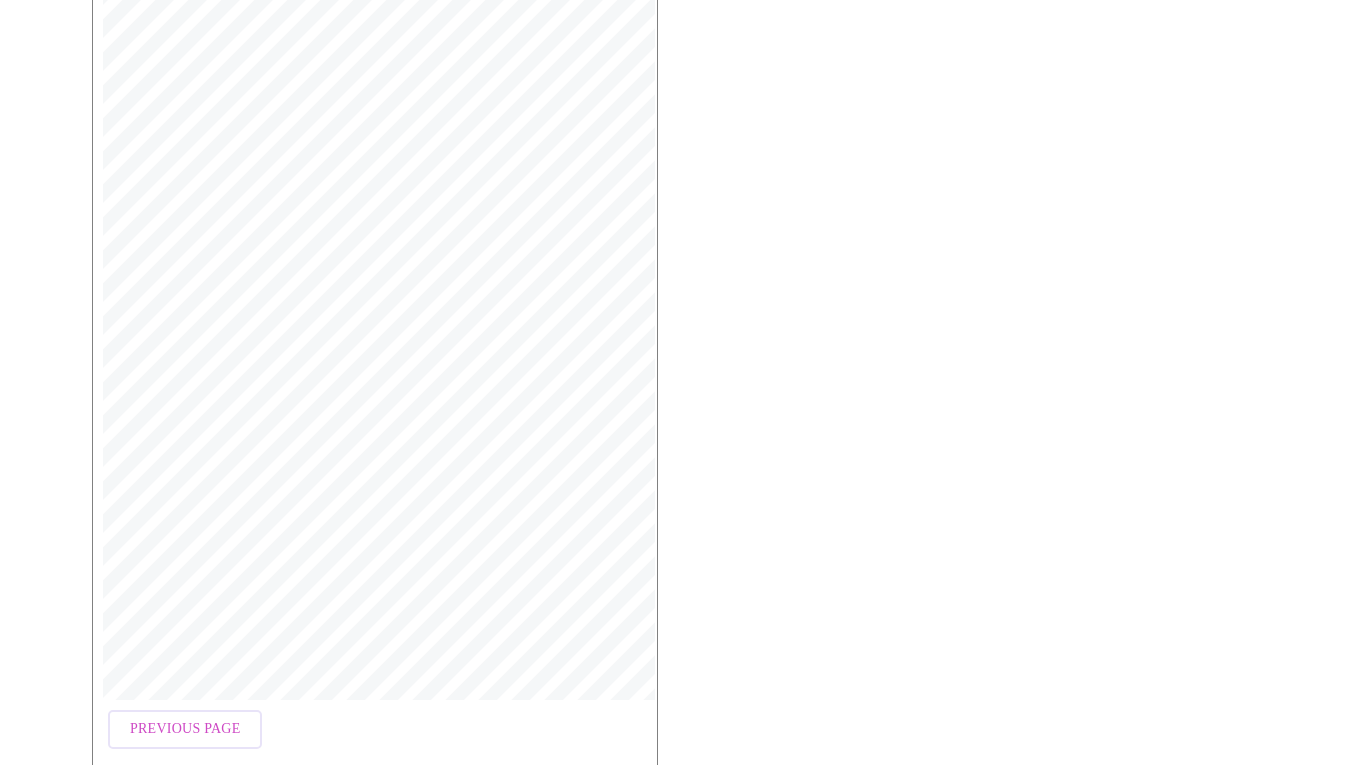 scroll, scrollTop: 491, scrollLeft: 0, axis: vertical 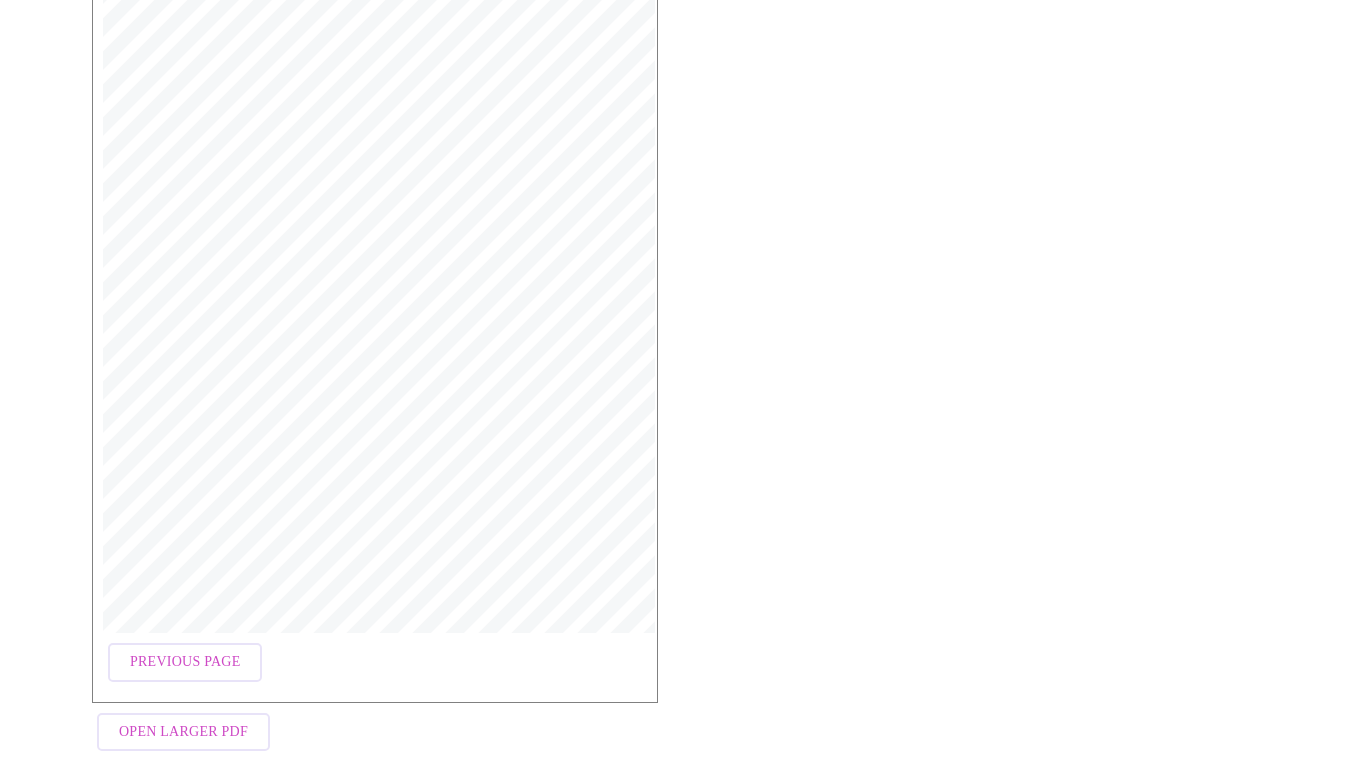 click on "Open Larger PDF" at bounding box center (183, 732) 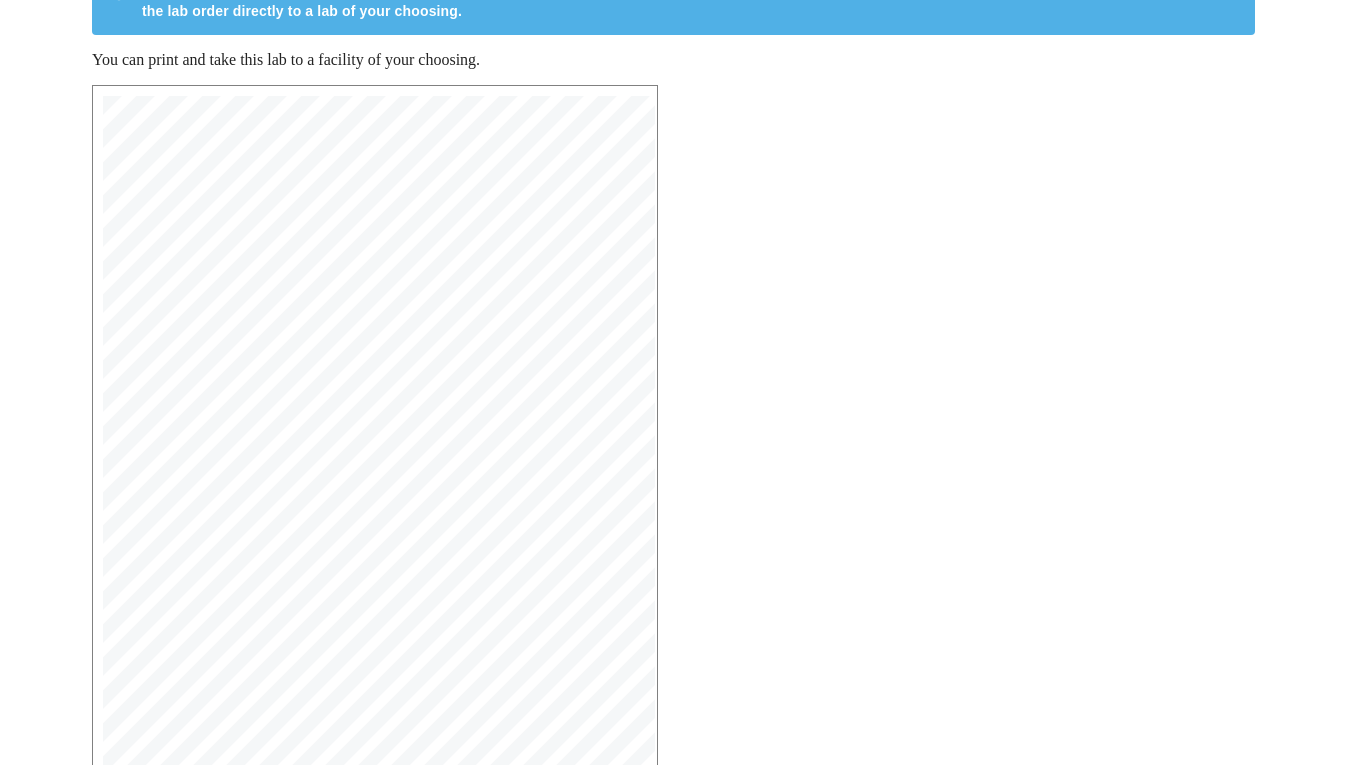 scroll, scrollTop: 0, scrollLeft: 0, axis: both 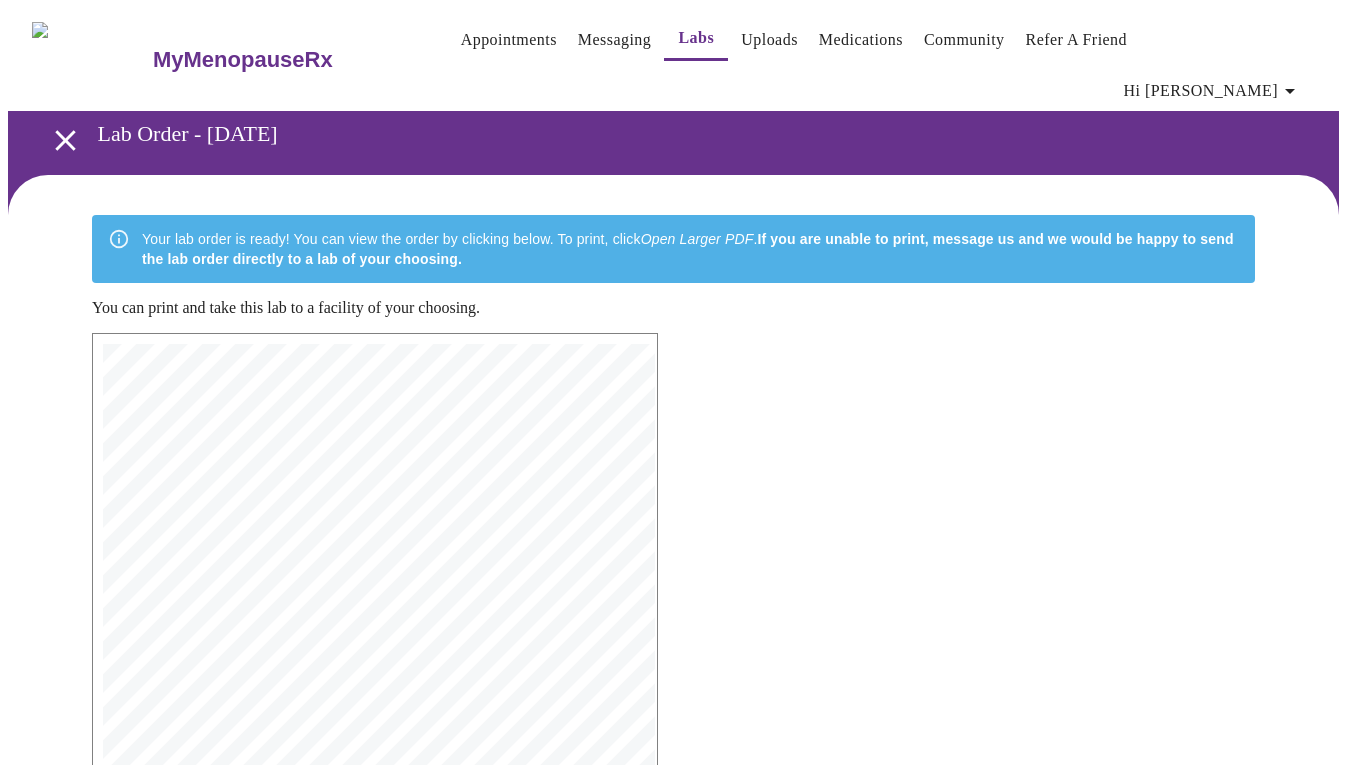 click 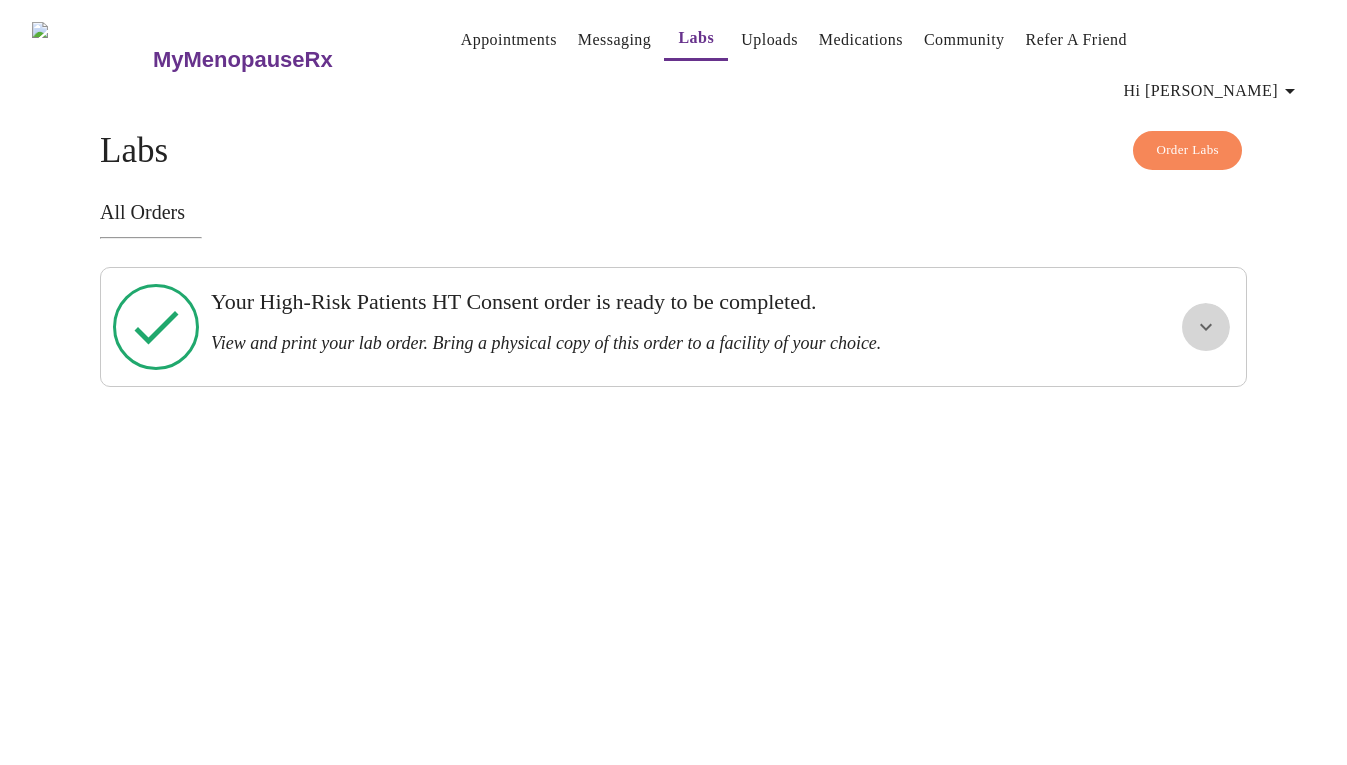 click 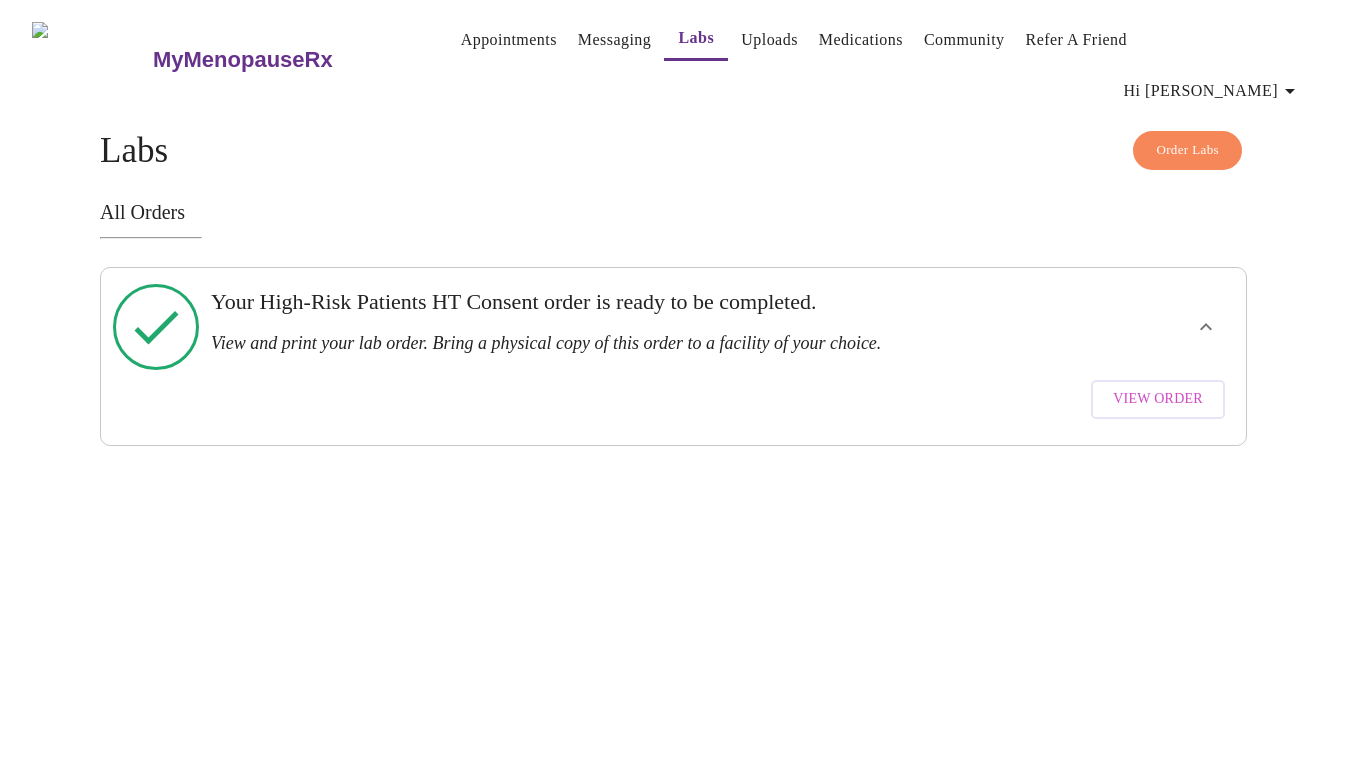 click on "Order Labs" at bounding box center [1187, 150] 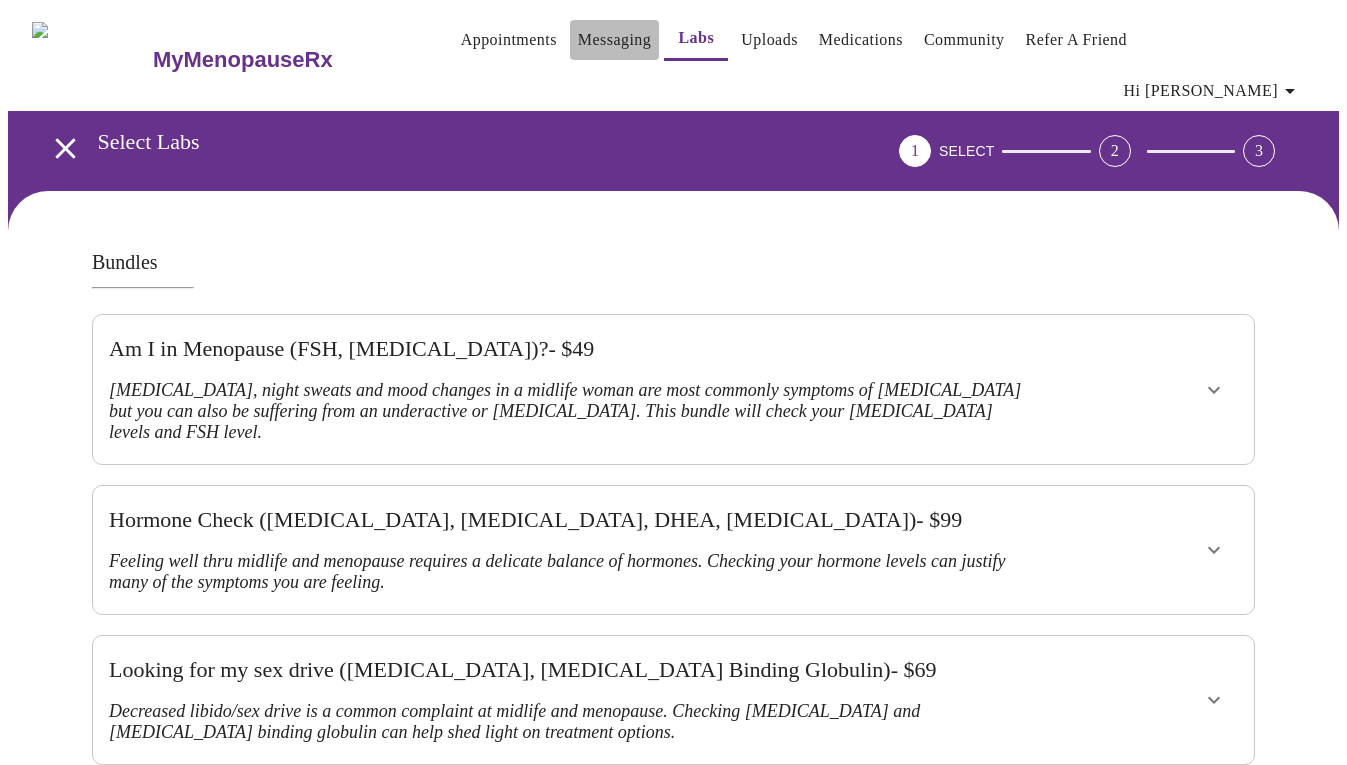 click on "Messaging" at bounding box center [614, 40] 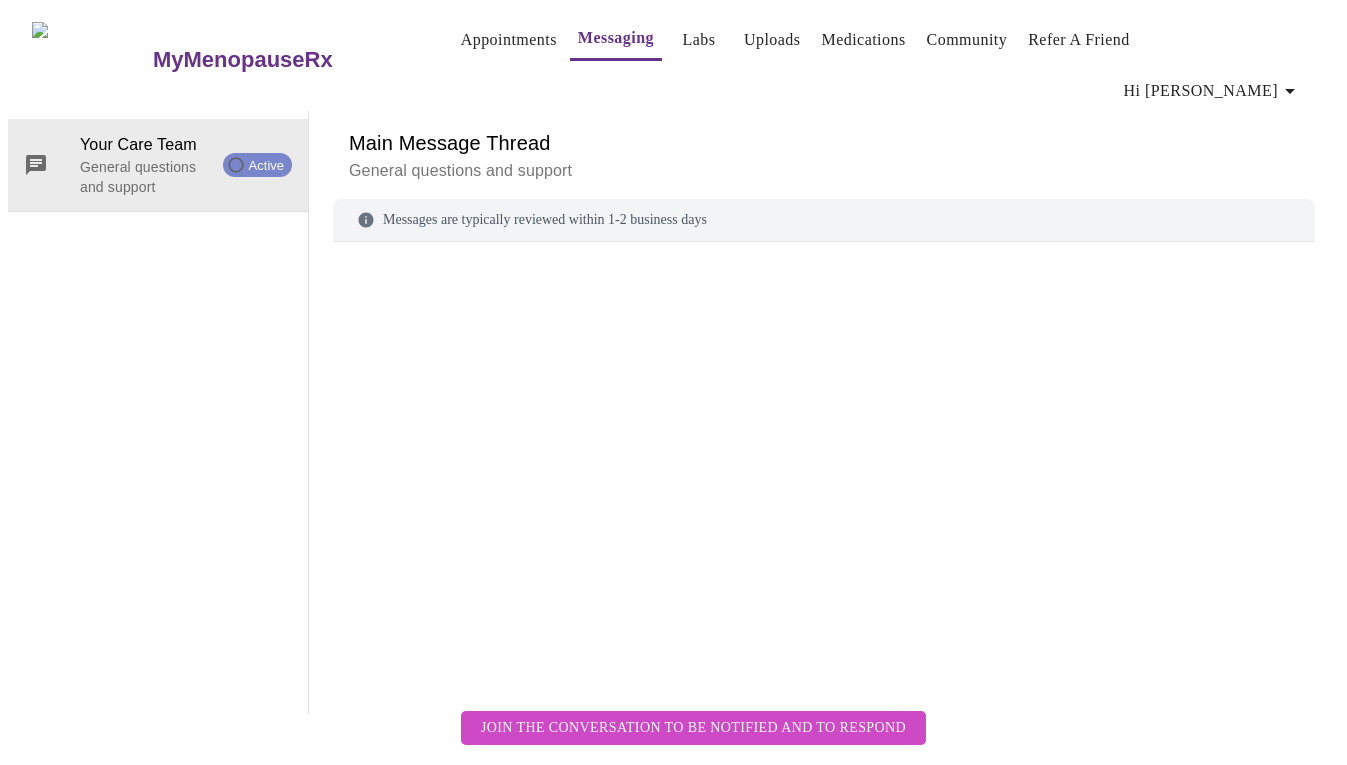 scroll, scrollTop: 75, scrollLeft: 0, axis: vertical 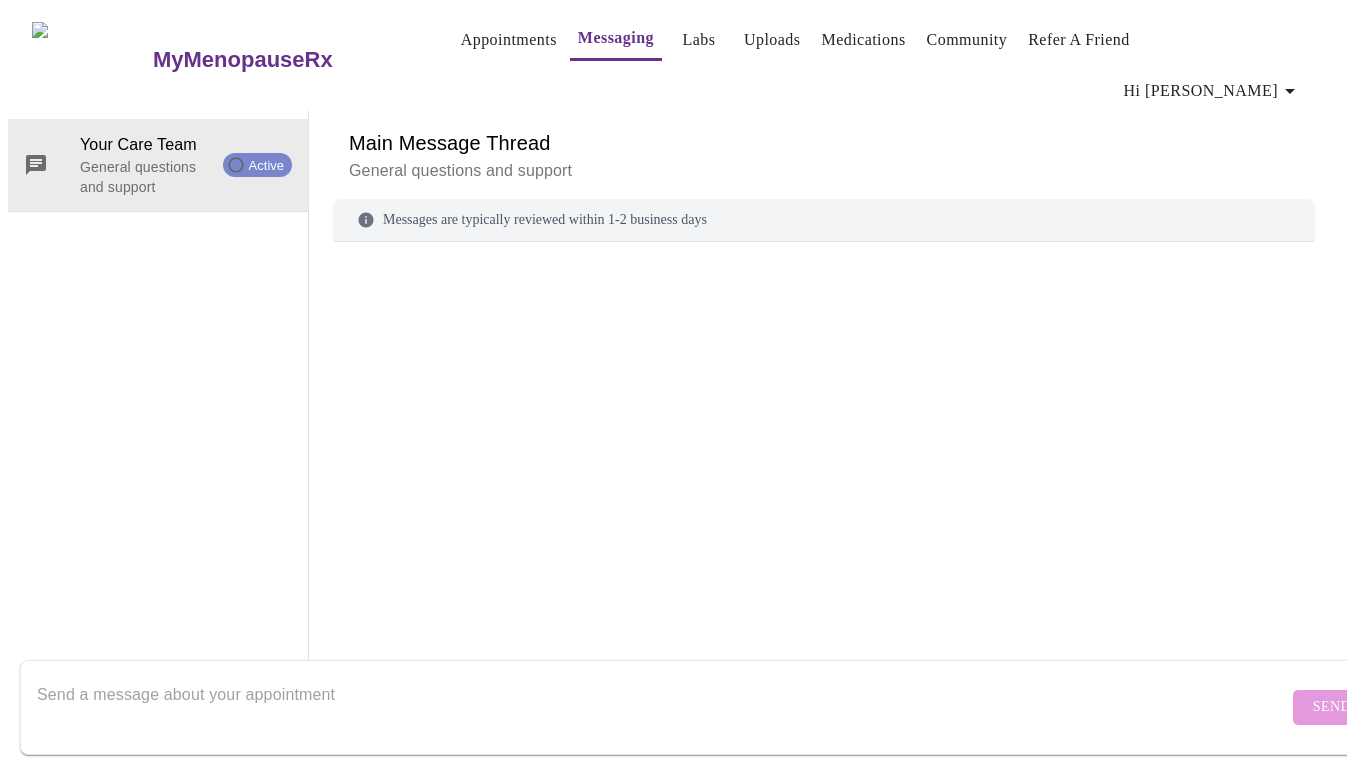 click at bounding box center (662, 707) 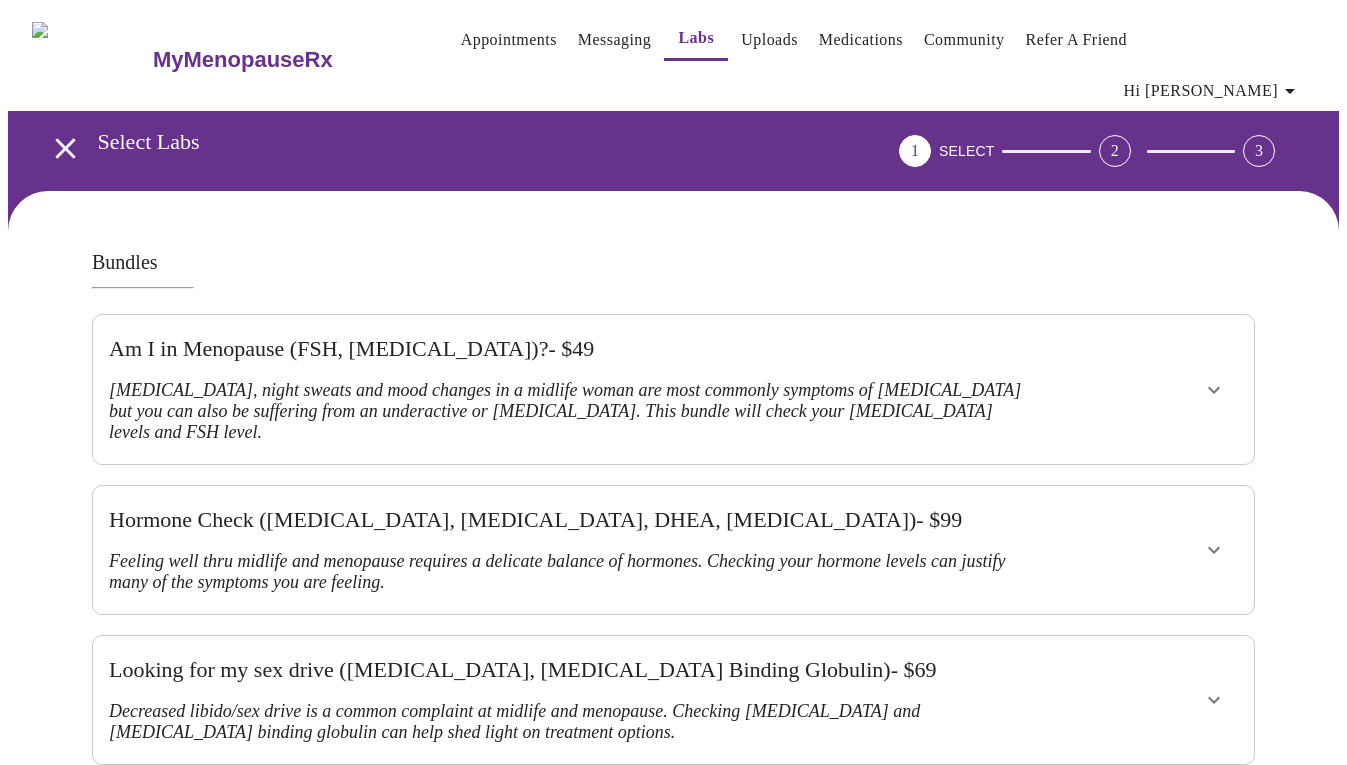 click on "Uploads" at bounding box center (769, 40) 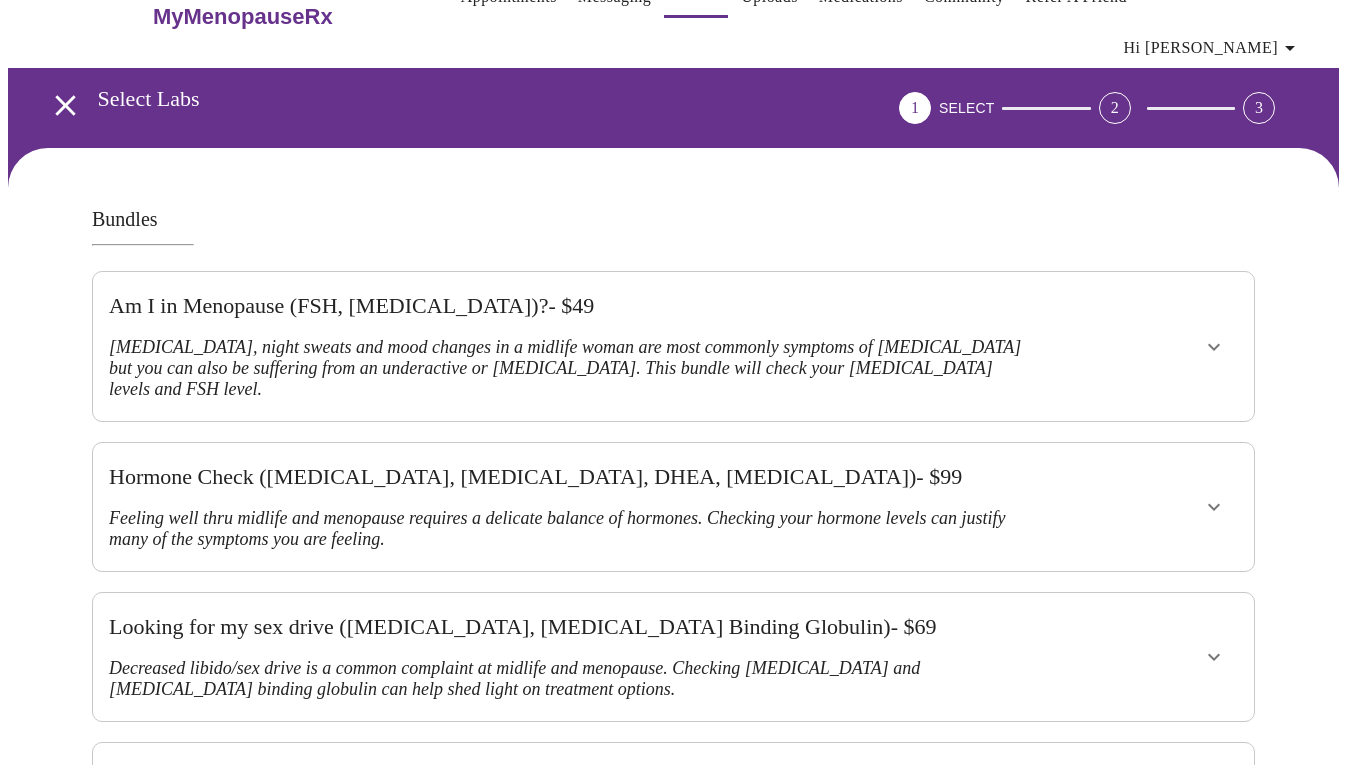 click 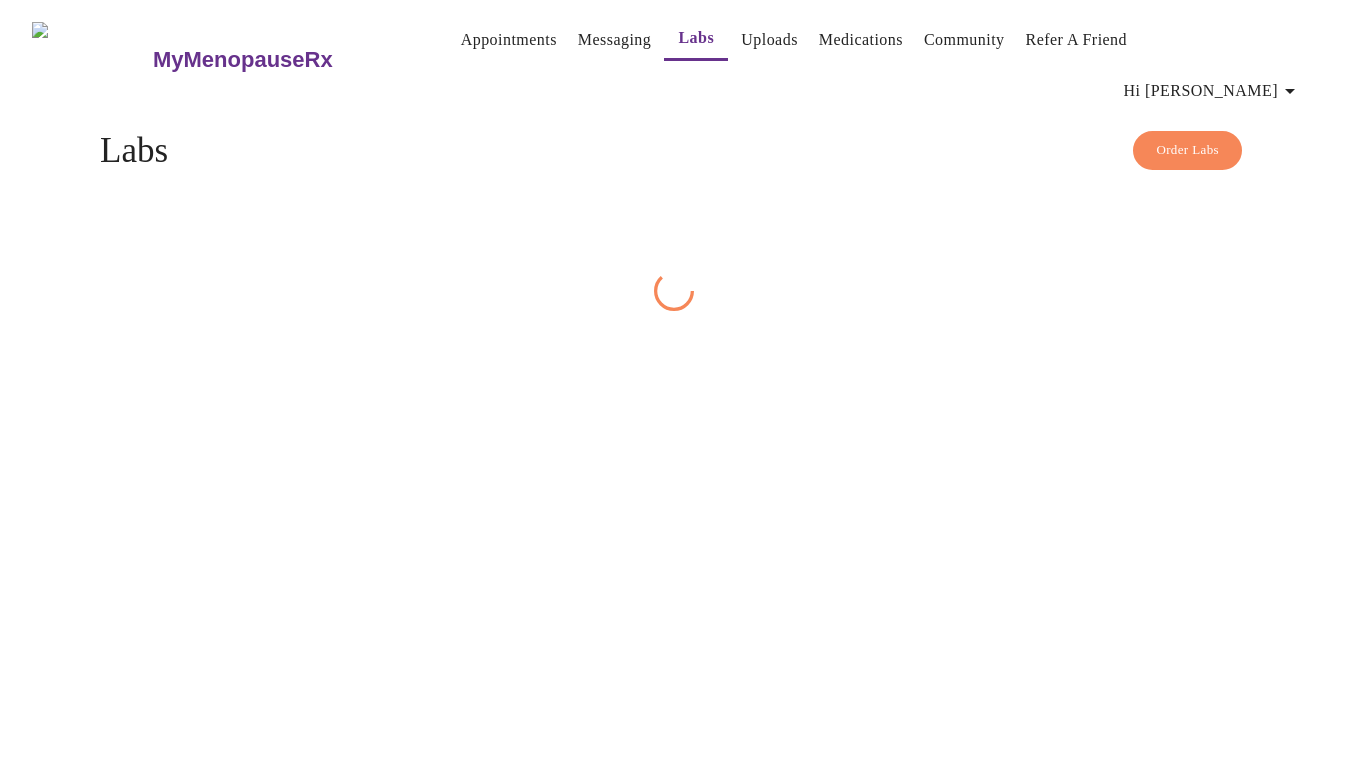 scroll, scrollTop: 0, scrollLeft: 0, axis: both 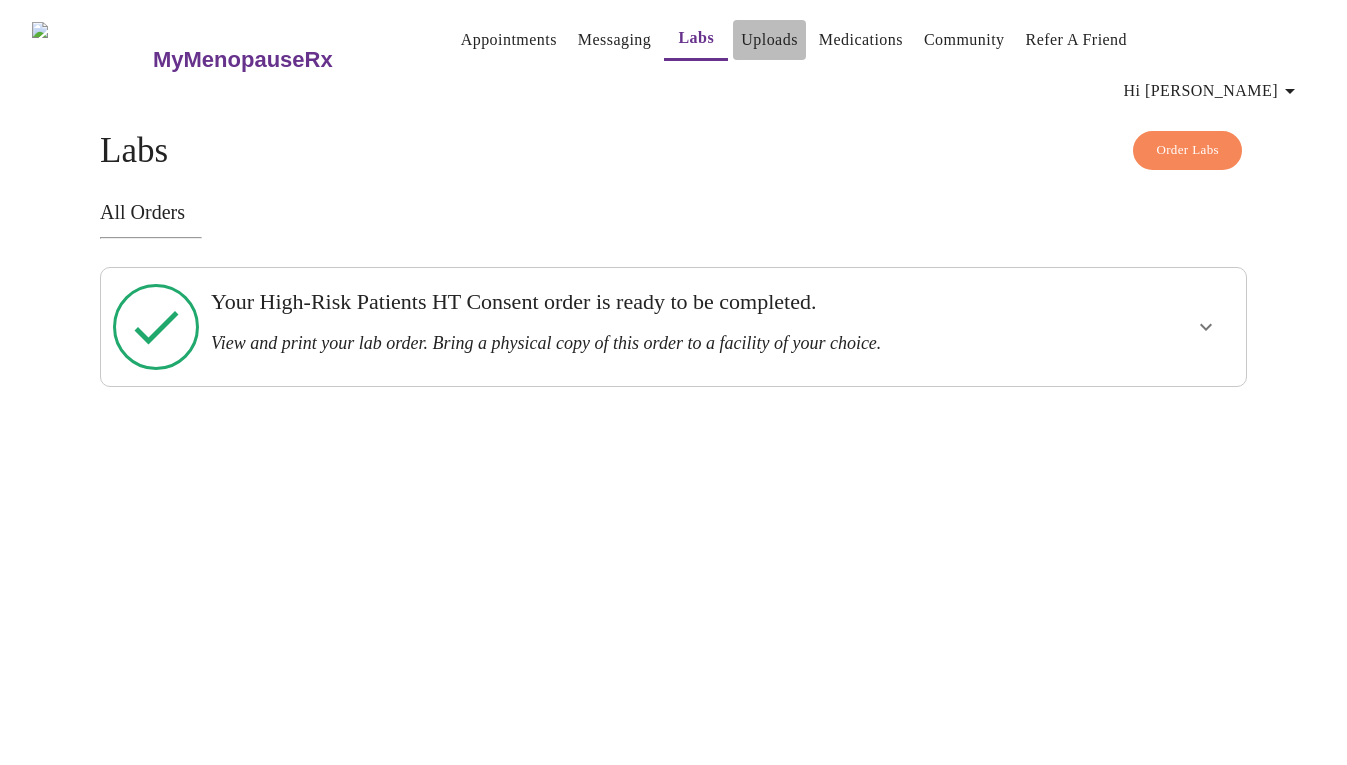 click on "Uploads" at bounding box center [769, 40] 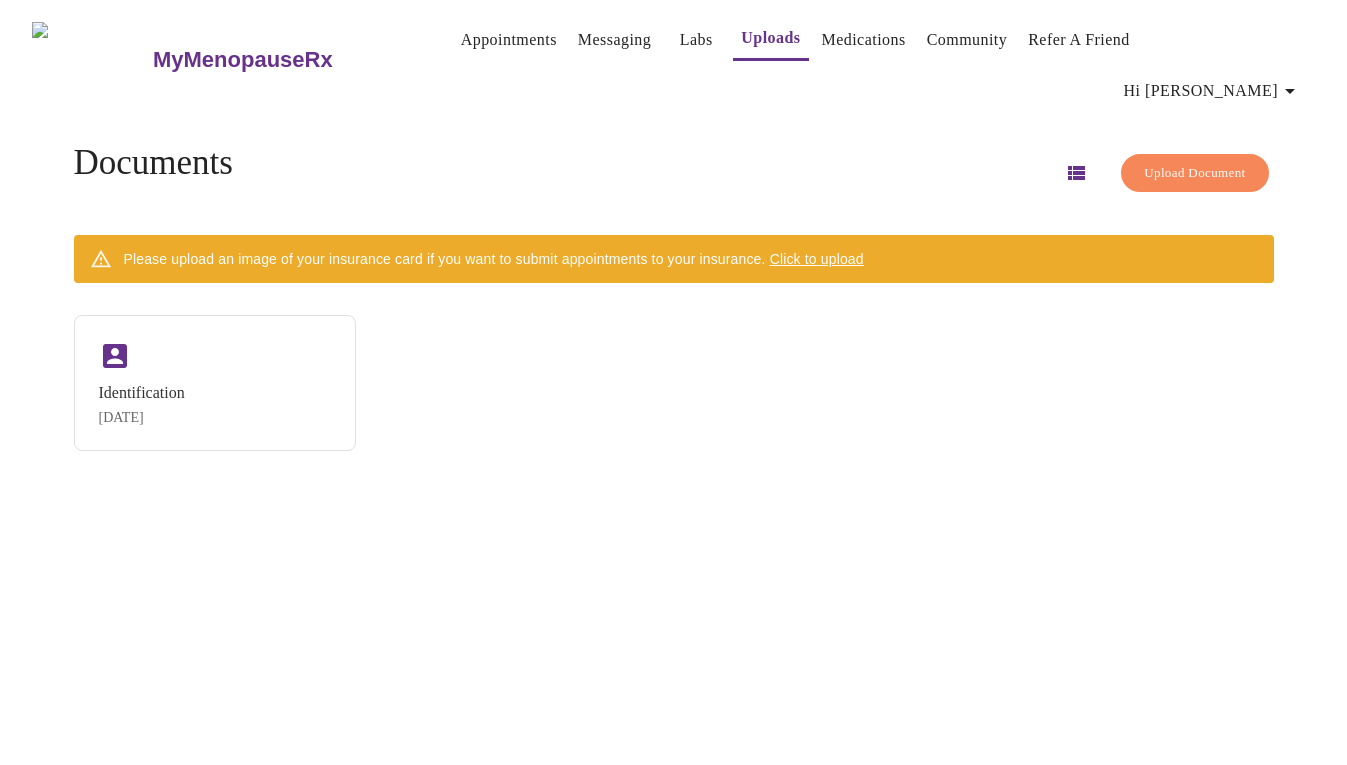 click on "Click to upload" at bounding box center (817, 259) 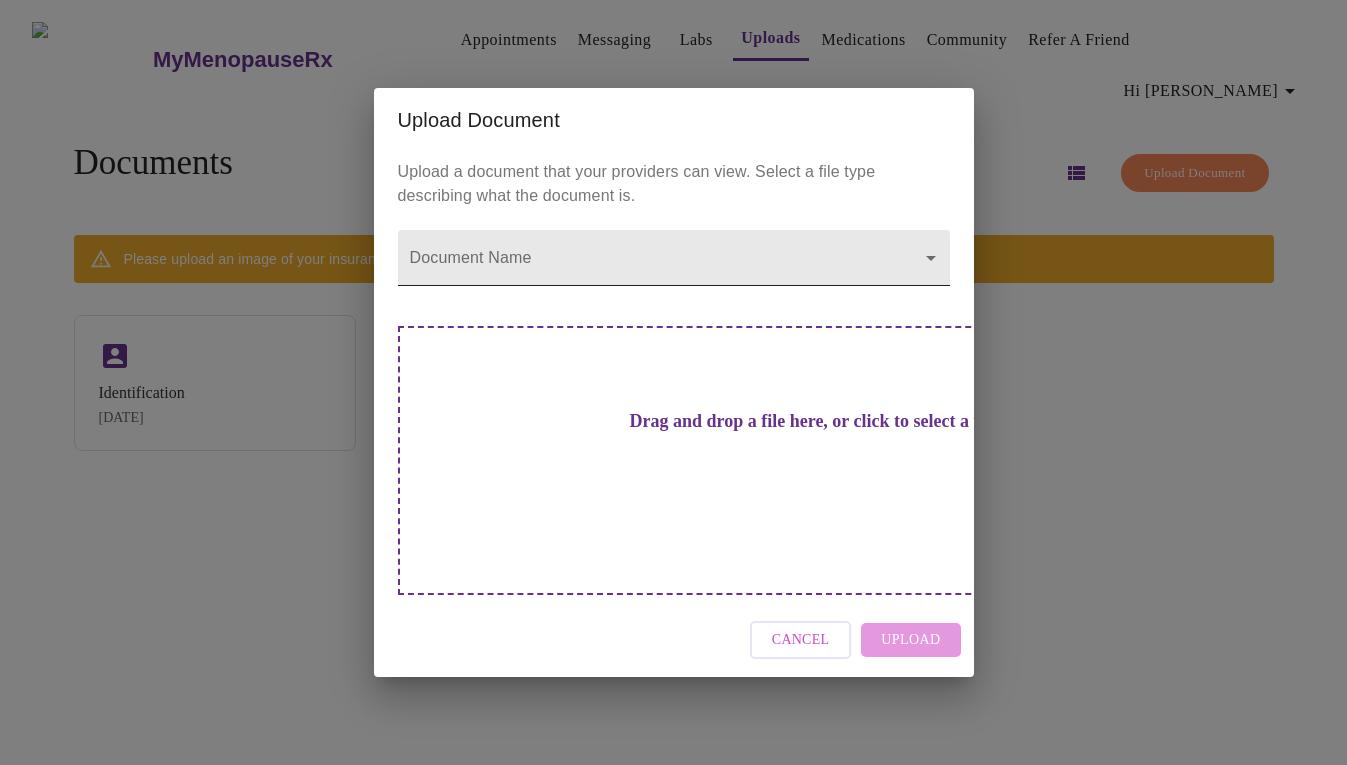 click on "MyMenopauseRx Appointments Messaging Labs Uploads Medications Community Refer a Friend Hi [PERSON_NAME]   Documents Upload Document Please upload an image of your insurance card if you want to submit appointments to your insurance.   Click to upload Identification [DATE] Settings Billing Invoices Log out Upload Document Upload a document that your providers can view. Select a file type describing what the document is. Document Name ​ Drag and drop a file here, or click to select a file Cancel Upload" at bounding box center (673, 390) 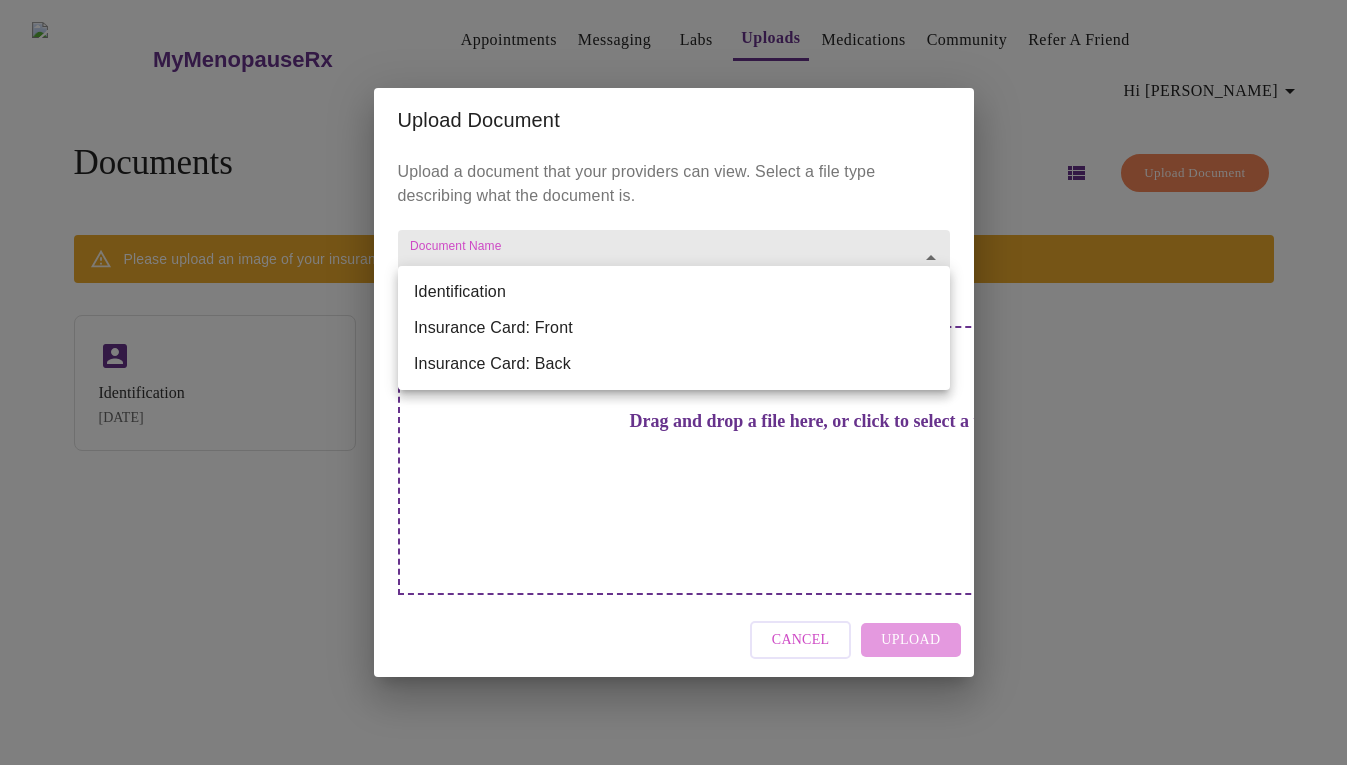 click at bounding box center (673, 382) 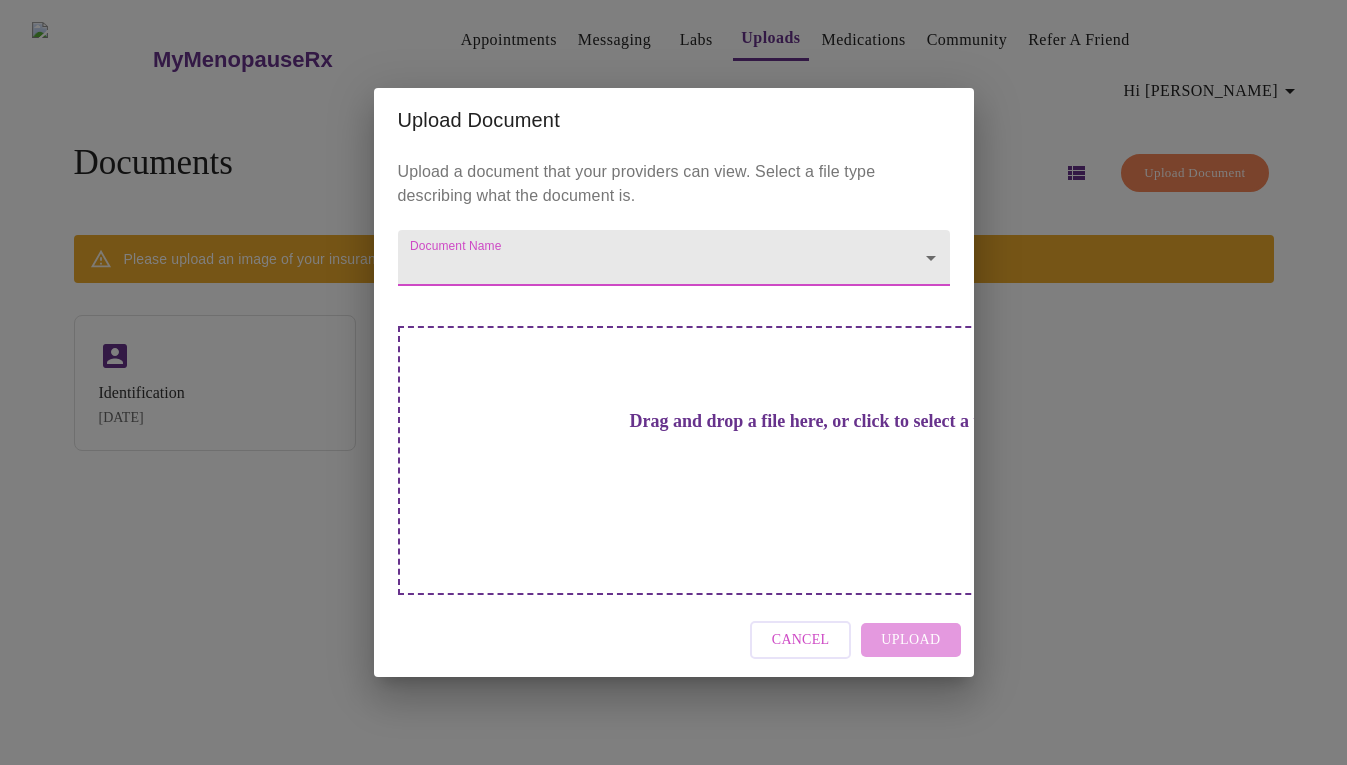 click on "Drag and drop a file here, or click to select a file" at bounding box center (814, 421) 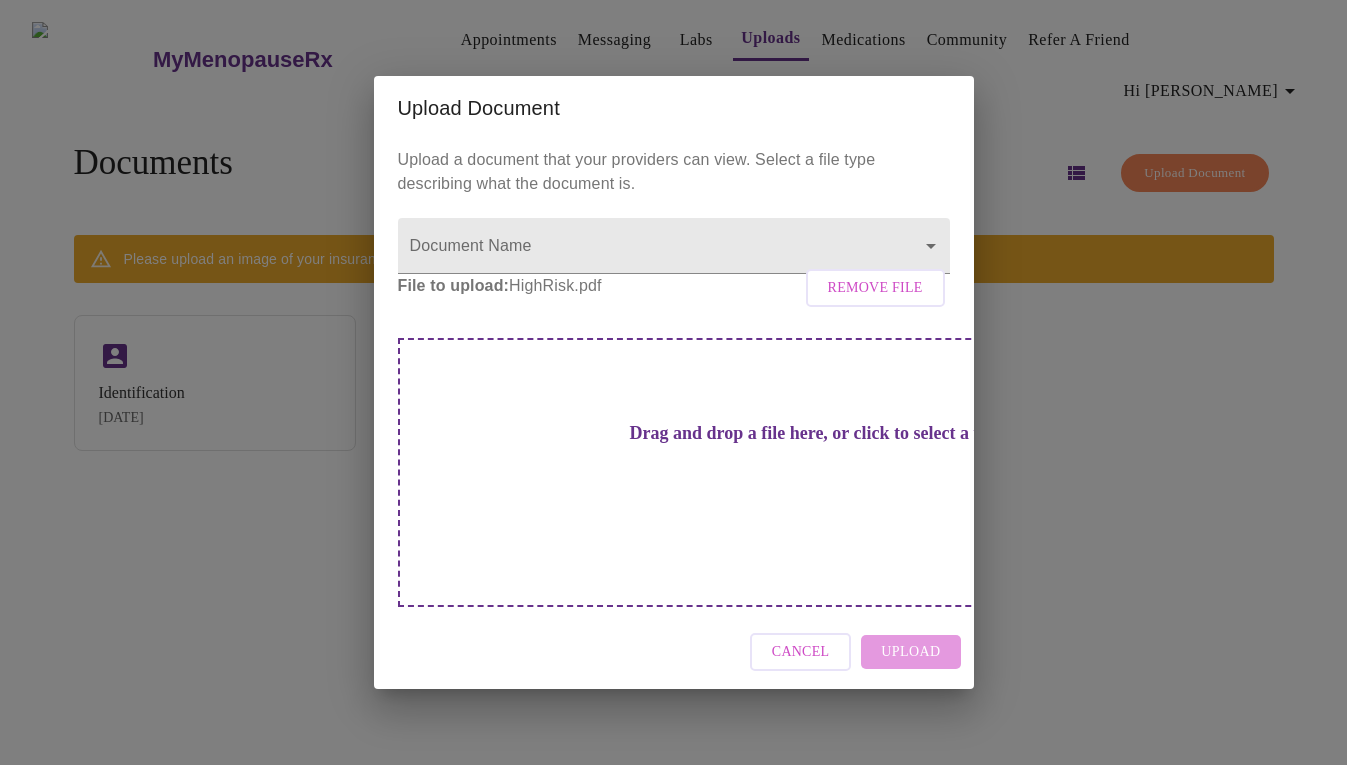 click on "Cancel" at bounding box center (801, 652) 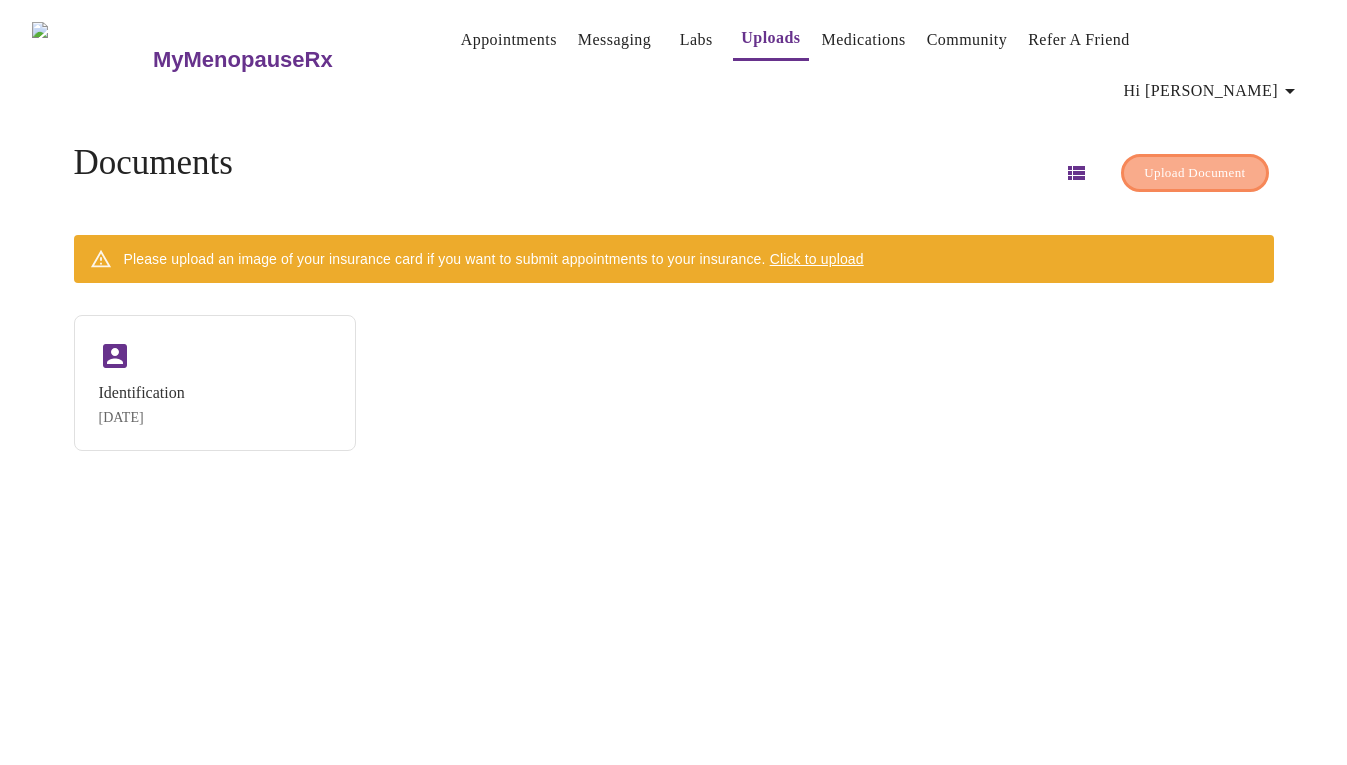 click on "Upload Document" at bounding box center (1194, 173) 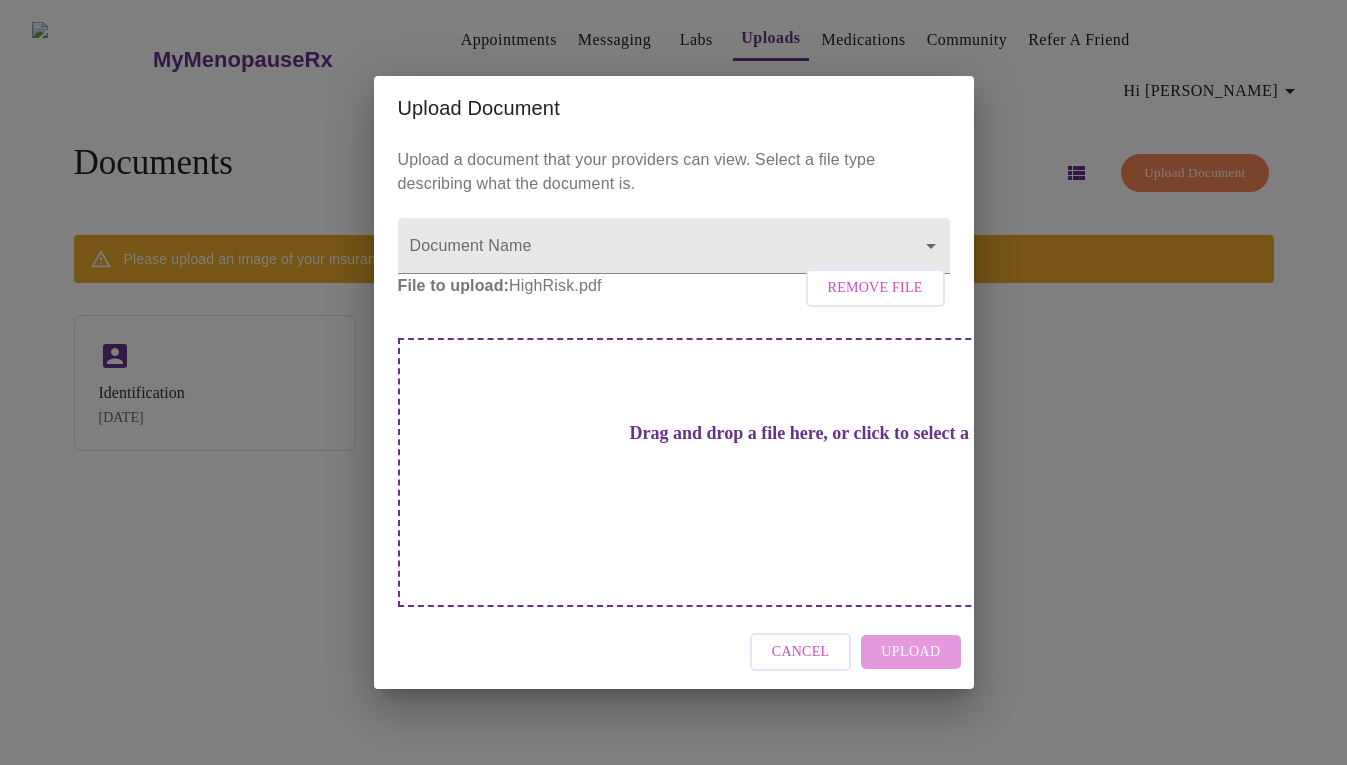click on "Remove File" at bounding box center [875, 288] 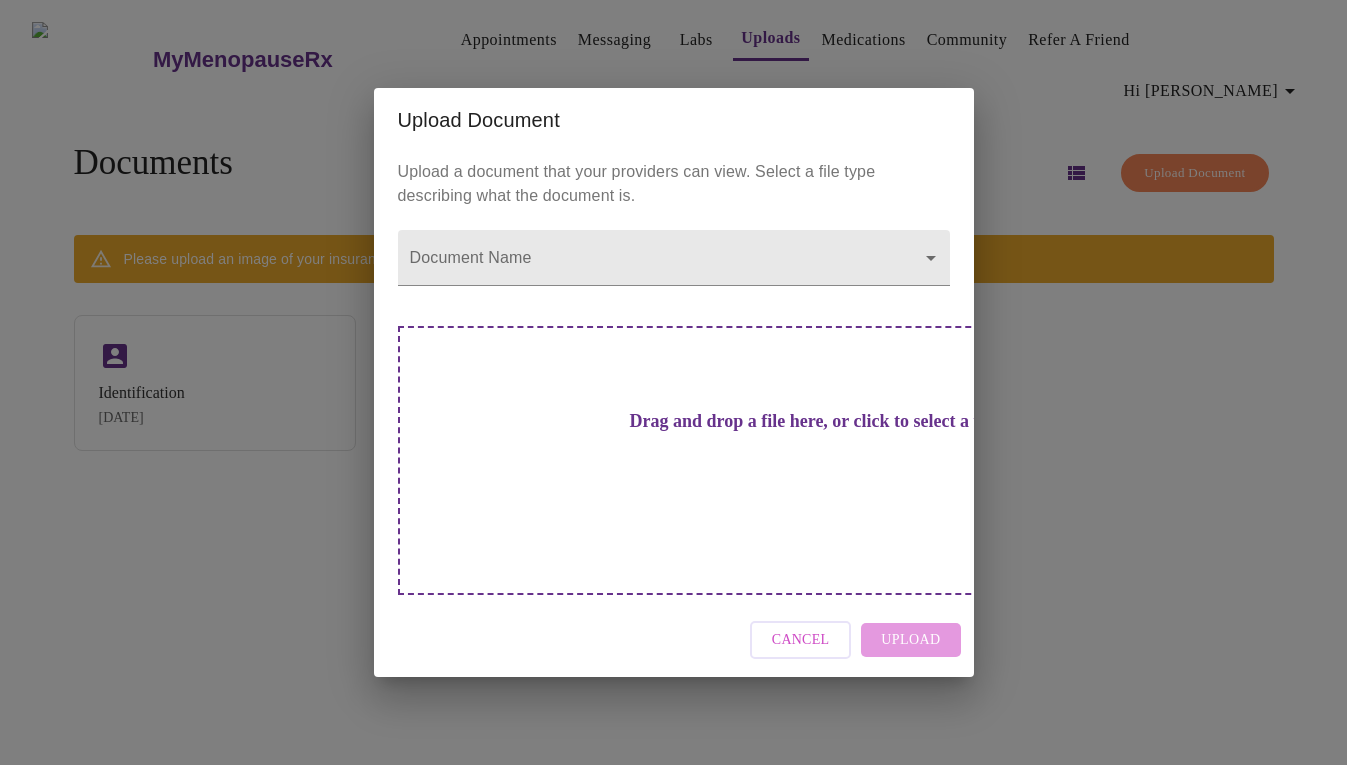click on "Cancel Upload" at bounding box center [674, 640] 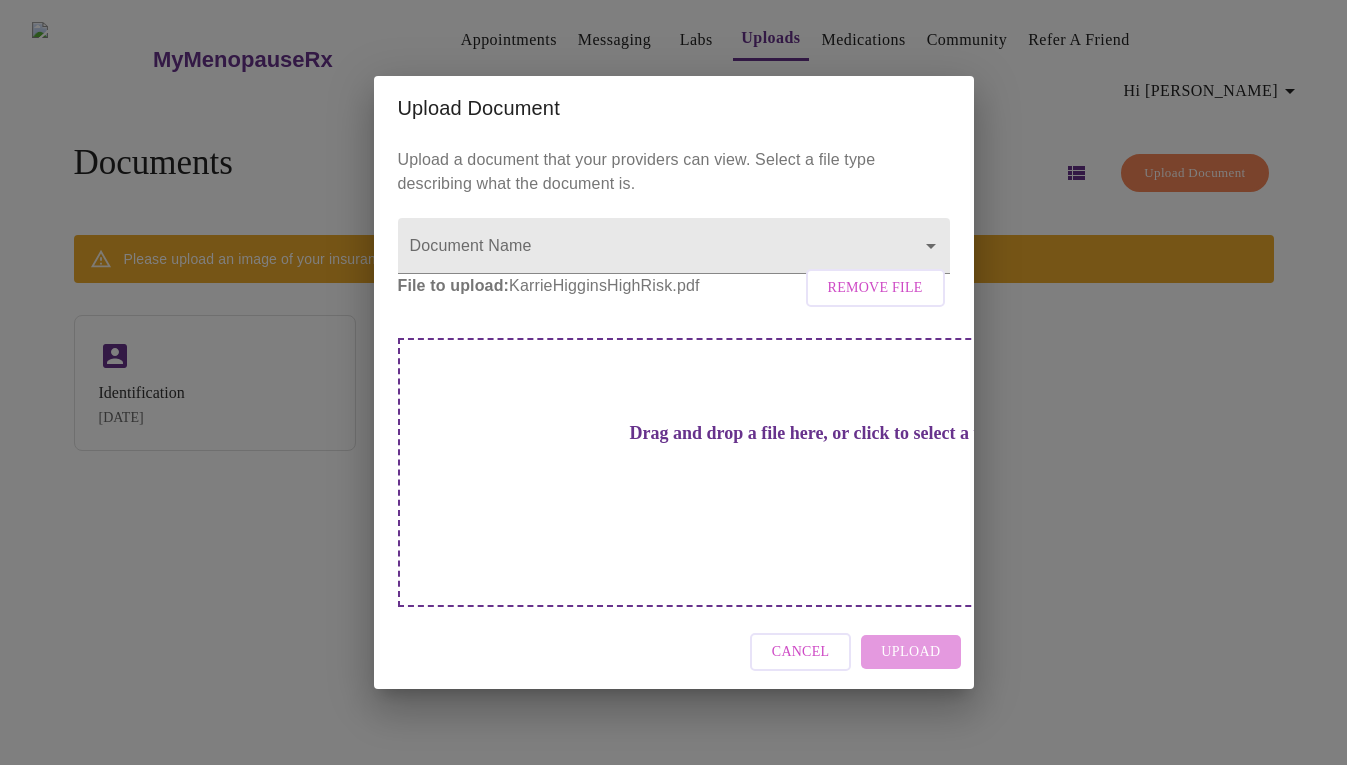 click on "Cancel Upload" at bounding box center (674, 652) 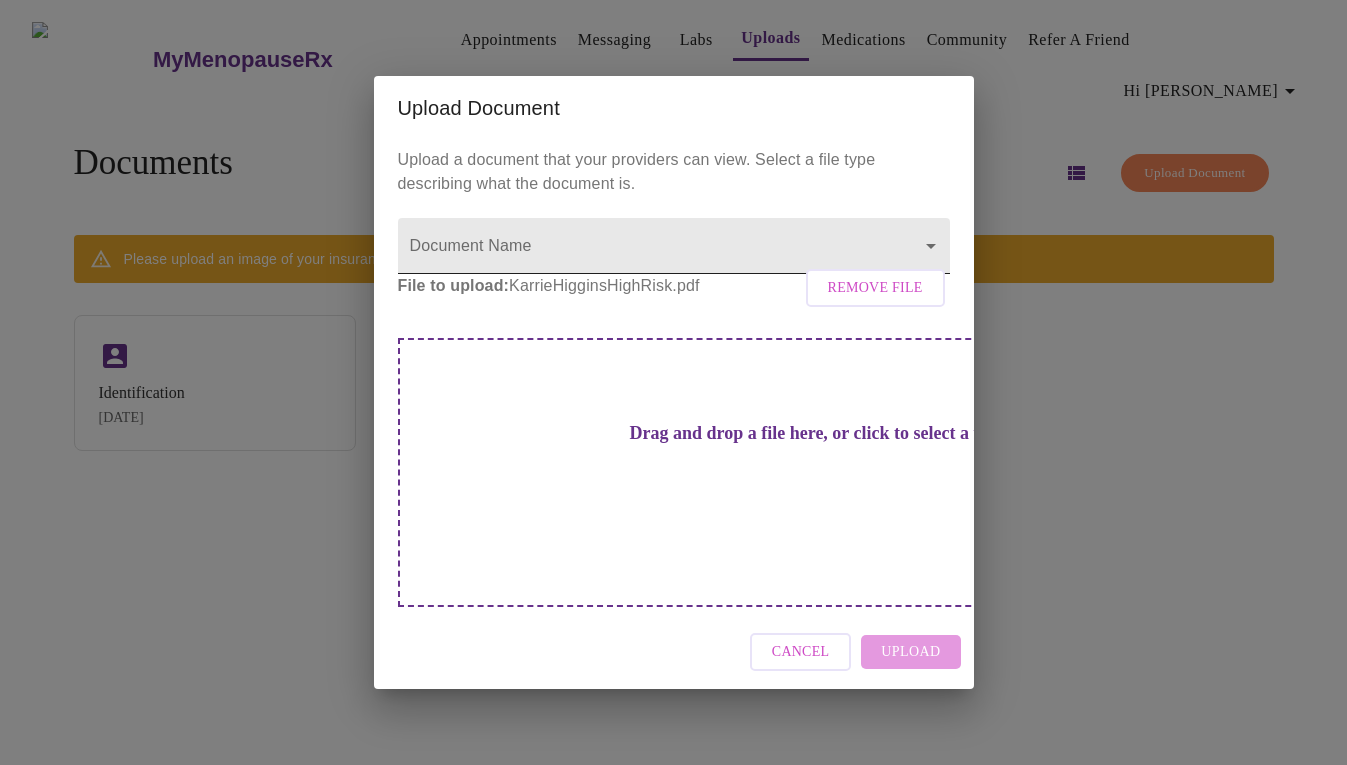 click on "MyMenopauseRx Appointments Messaging Labs Uploads Medications Community Refer a Friend Hi [PERSON_NAME]   Documents Upload Document Please upload an image of your insurance card if you want to submit appointments to your insurance.   Click to upload Identification [DATE] Settings Billing Invoices Log out Upload Document Upload a document that your providers can view. Select a file type describing what the document is. Document Name ​ File to upload:  KarrieHigginsHighRisk.pdf   Remove File Drag and drop a file here, or click to select a file Cancel Upload" at bounding box center [673, 390] 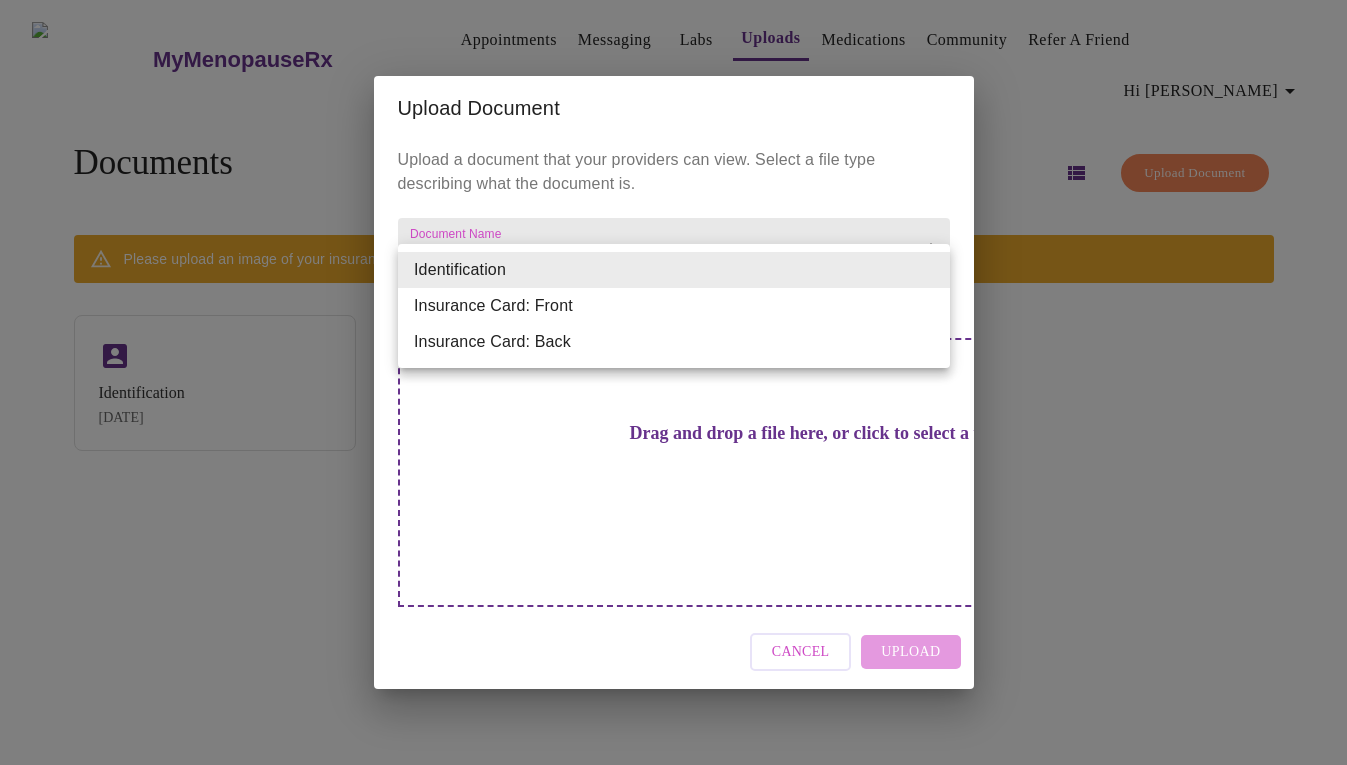 click at bounding box center (673, 382) 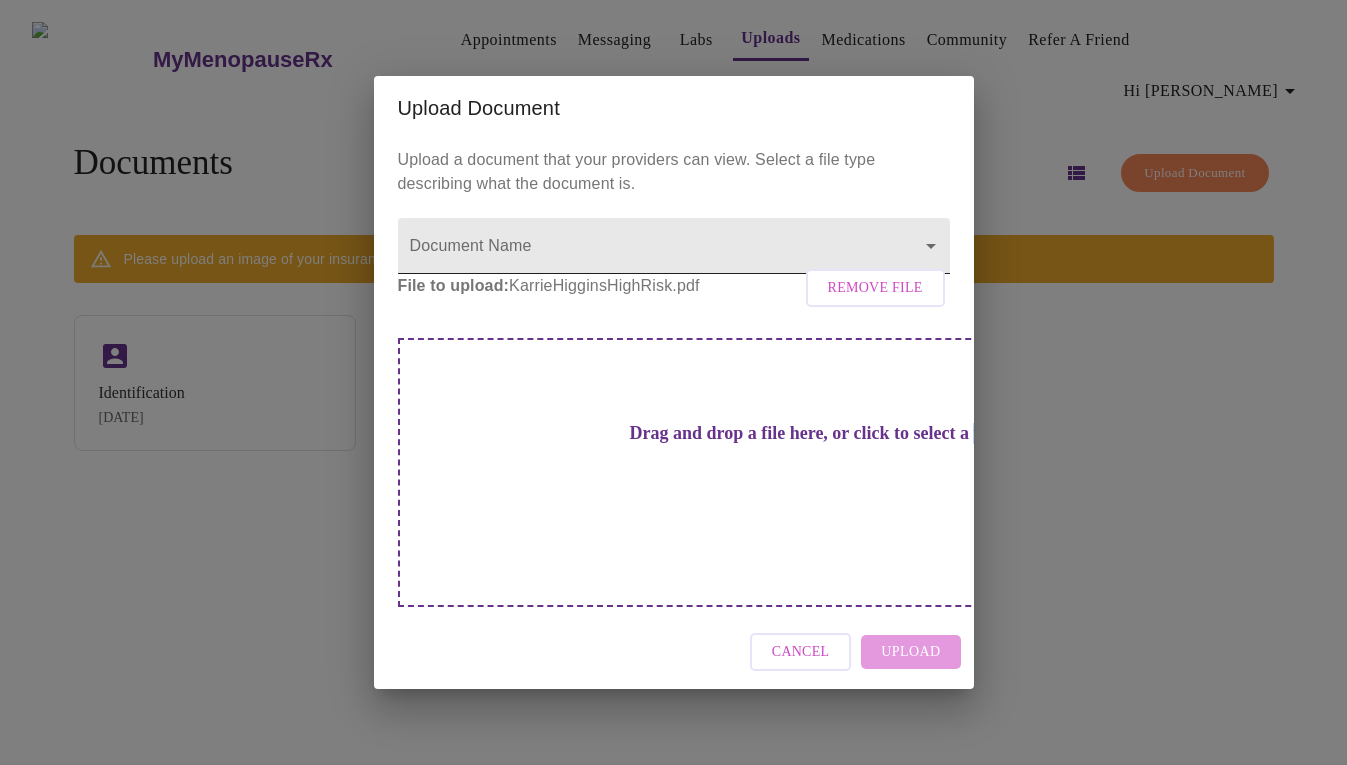 click on "MyMenopauseRx Appointments Messaging Labs Uploads Medications Community Refer a Friend Hi [PERSON_NAME]   Documents Upload Document Please upload an image of your insurance card if you want to submit appointments to your insurance.   Click to upload Identification [DATE] Settings Billing Invoices Log out Upload Document Upload a document that your providers can view. Select a file type describing what the document is. Document Name ​ File to upload:  KarrieHigginsHighRisk.pdf   Remove File Drag and drop a file here, or click to select a file Cancel Upload" at bounding box center (673, 390) 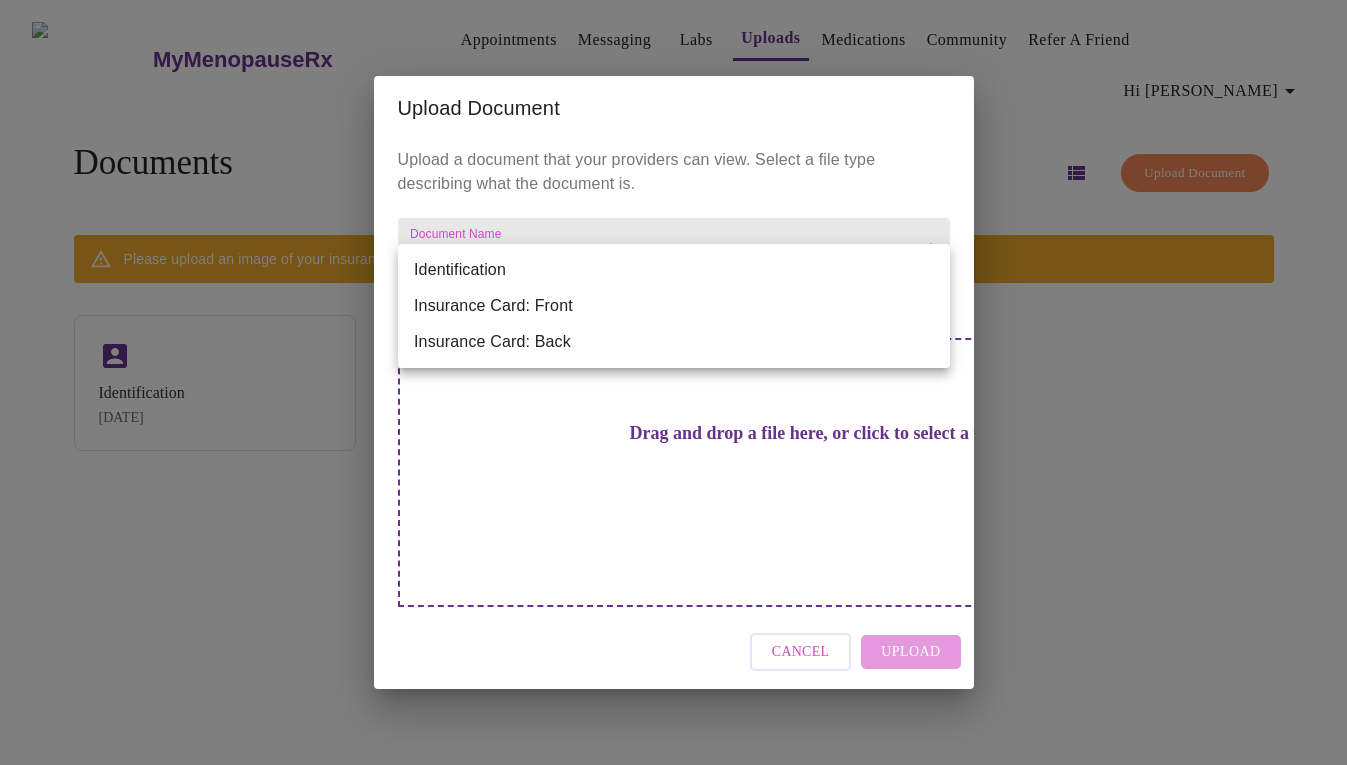 click at bounding box center [673, 382] 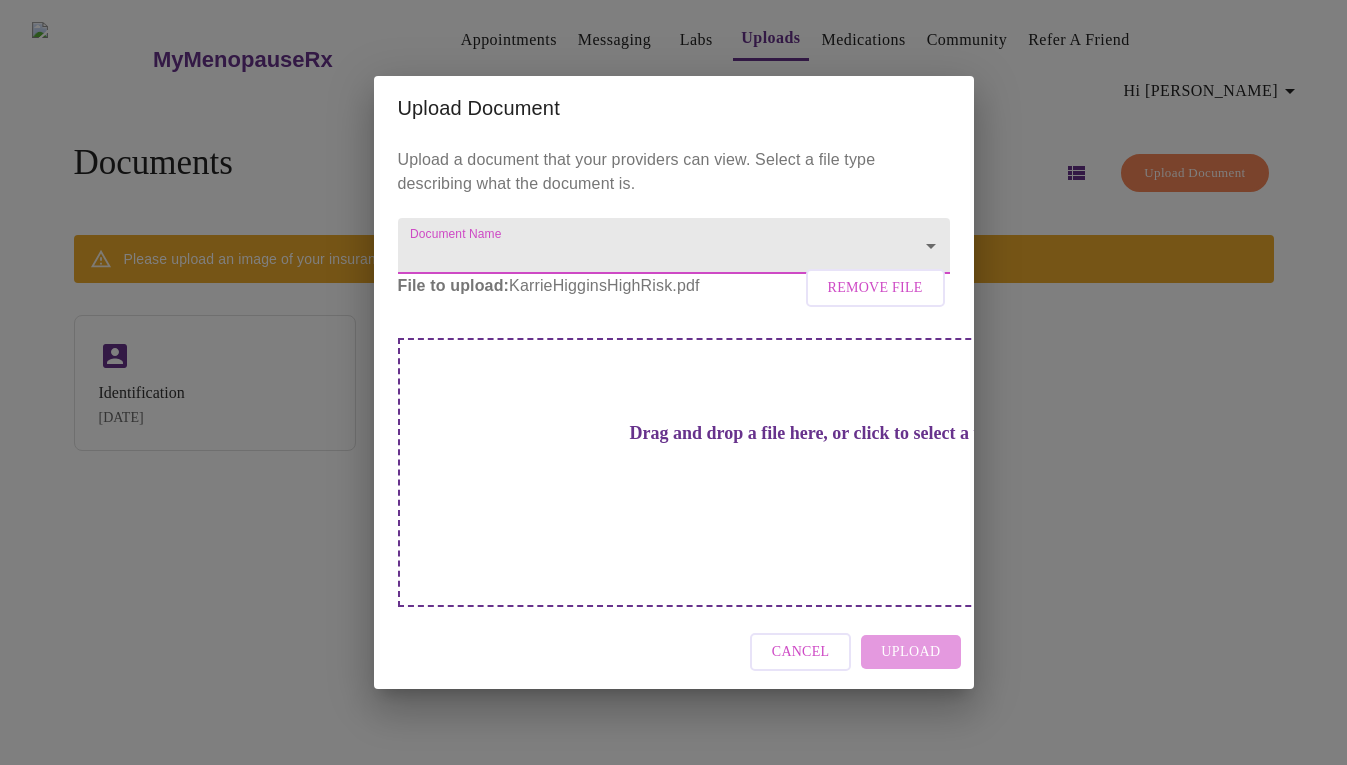 click on "MyMenopauseRx Appointments Messaging Labs Uploads Medications Community Refer a Friend Hi [PERSON_NAME]   Documents Upload Document Please upload an image of your insurance card if you want to submit appointments to your insurance.   Click to upload Identification [DATE] Settings Billing Invoices Log out Upload Document Upload a document that your providers can view. Select a file type describing what the document is. Document Name ​ File to upload:  KarrieHigginsHighRisk.pdf   Remove File Drag and drop a file here, or click to select a file Cancel Upload" at bounding box center [673, 390] 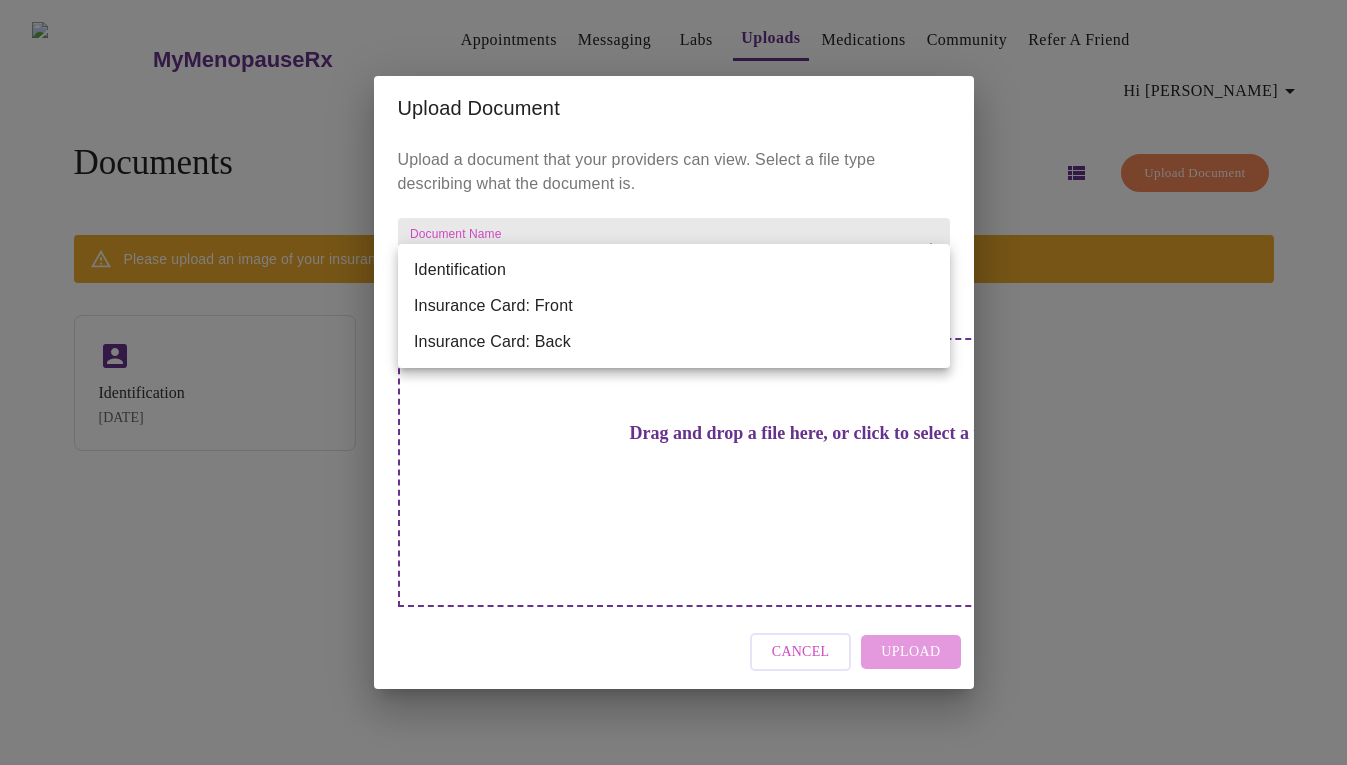 click on "Identification" at bounding box center (674, 270) 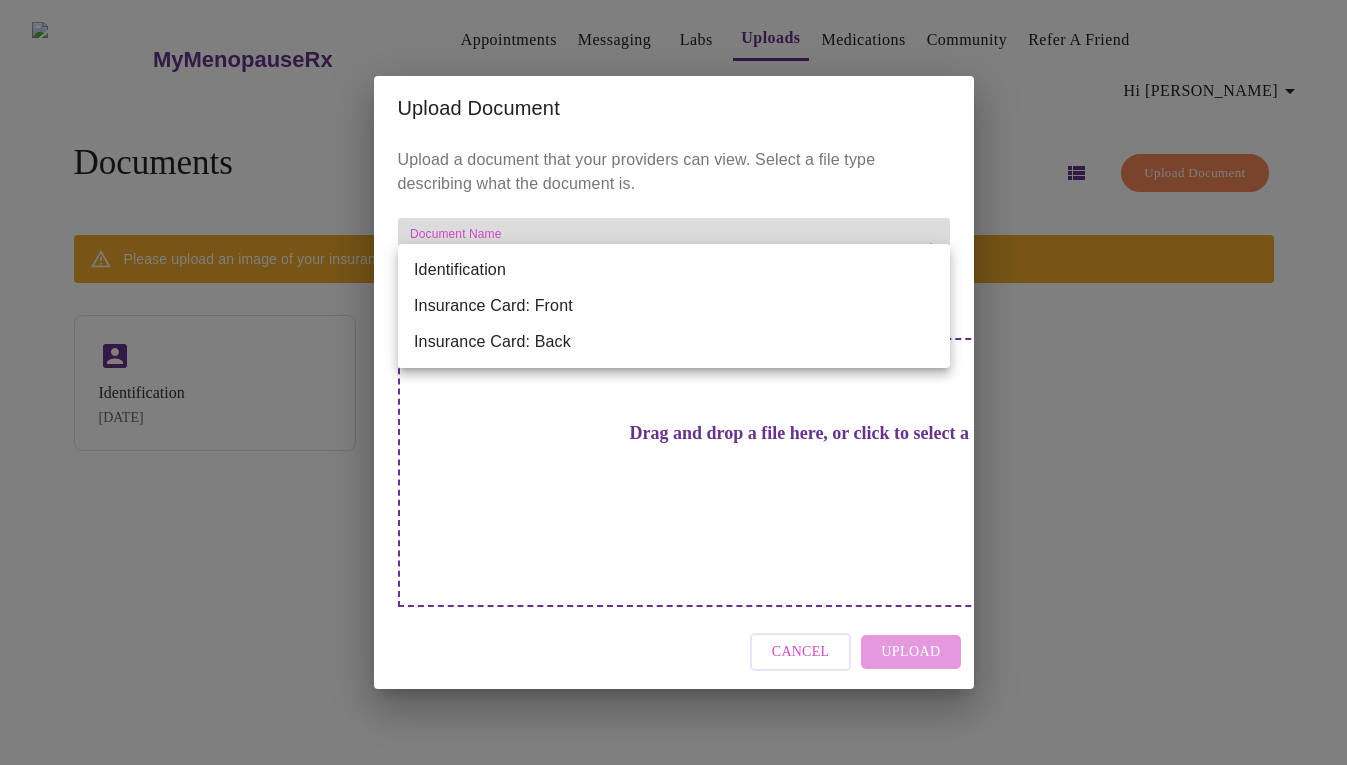 type on "Identification" 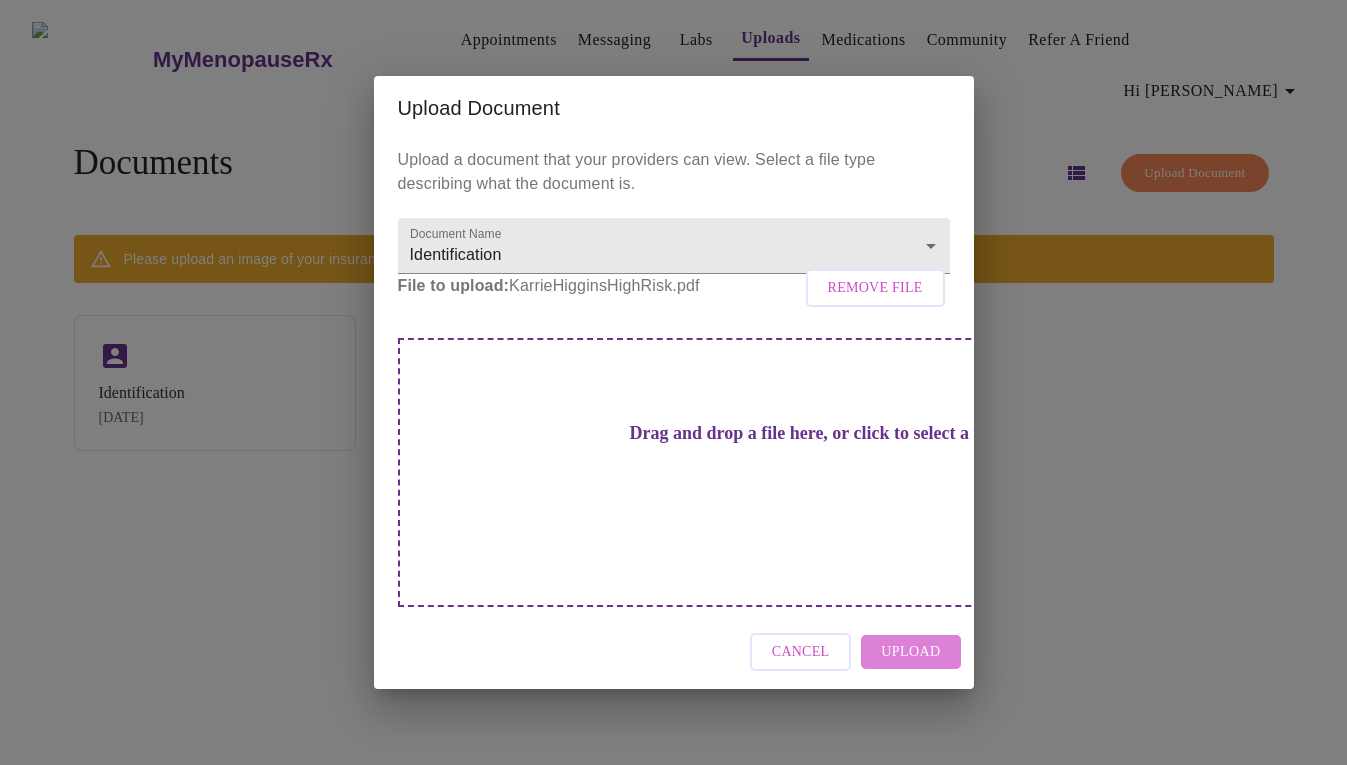 click on "Upload" at bounding box center [910, 652] 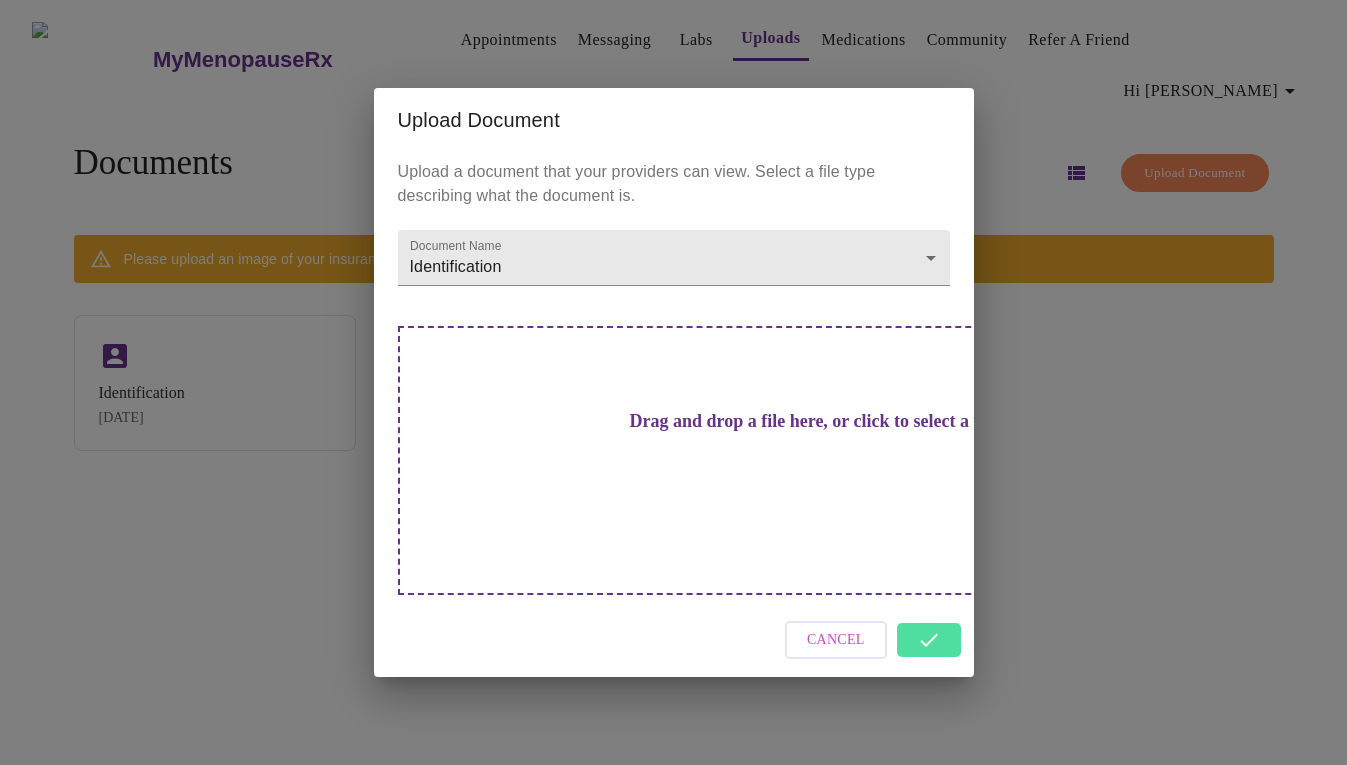 click on "Upload Document Upload a document that your providers can view. Select a file type describing what the document is. Document Name Identification Identification Drag and drop a file here, or click to select a file Cancel" at bounding box center (673, 382) 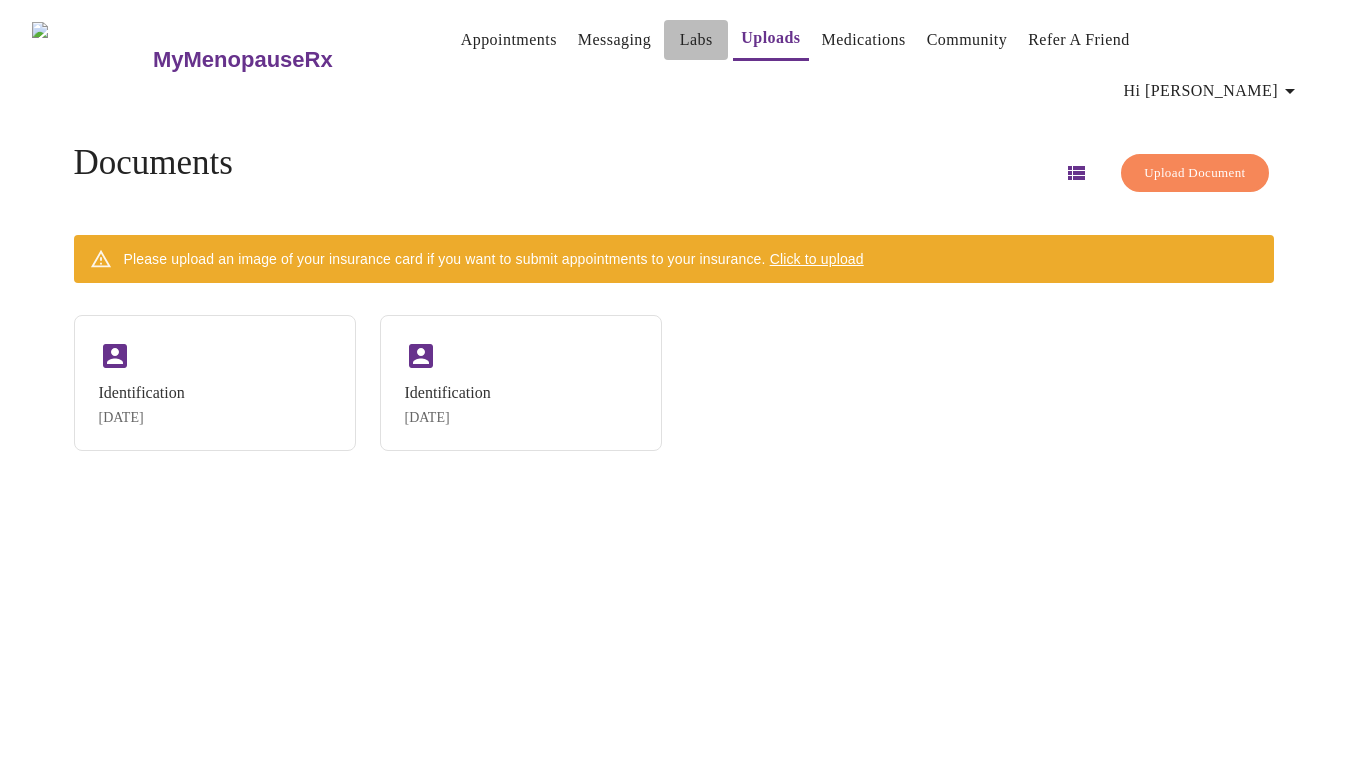 click on "Labs" at bounding box center [696, 40] 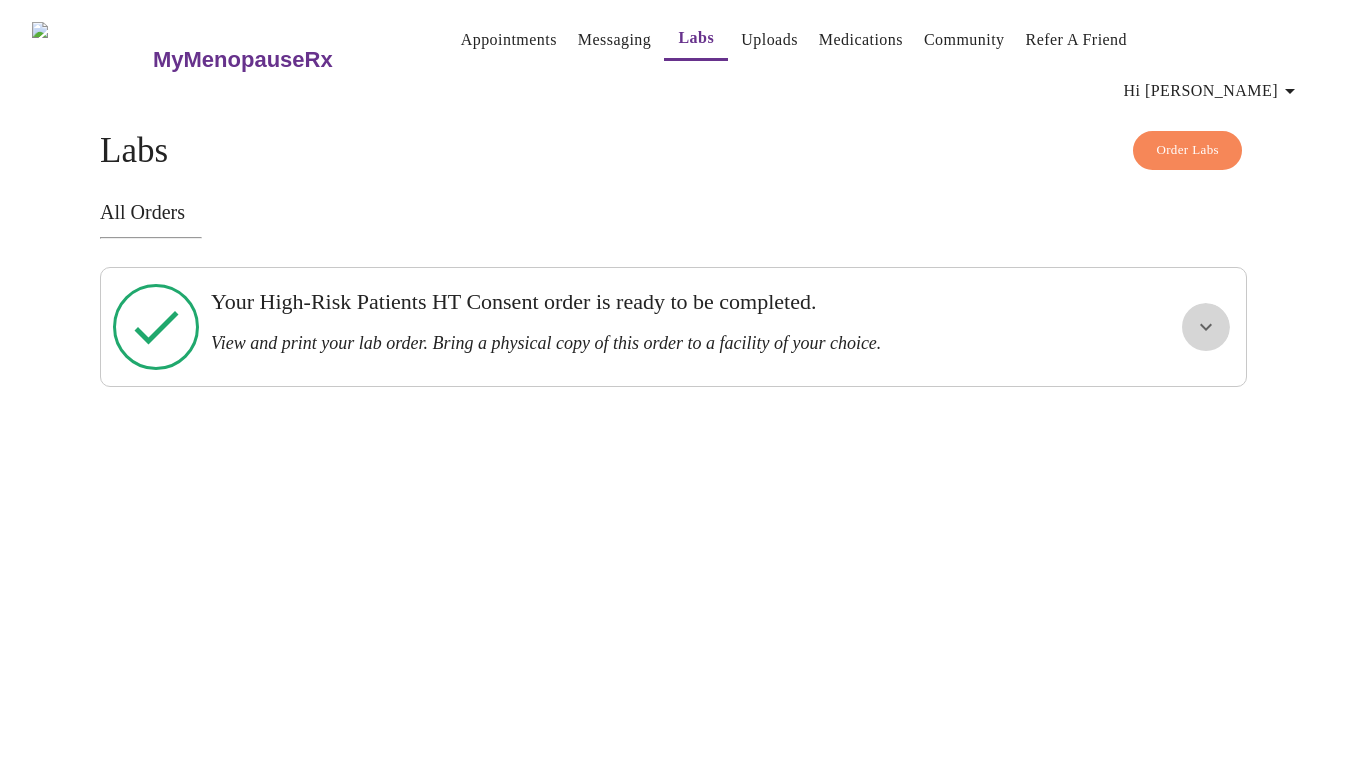 click 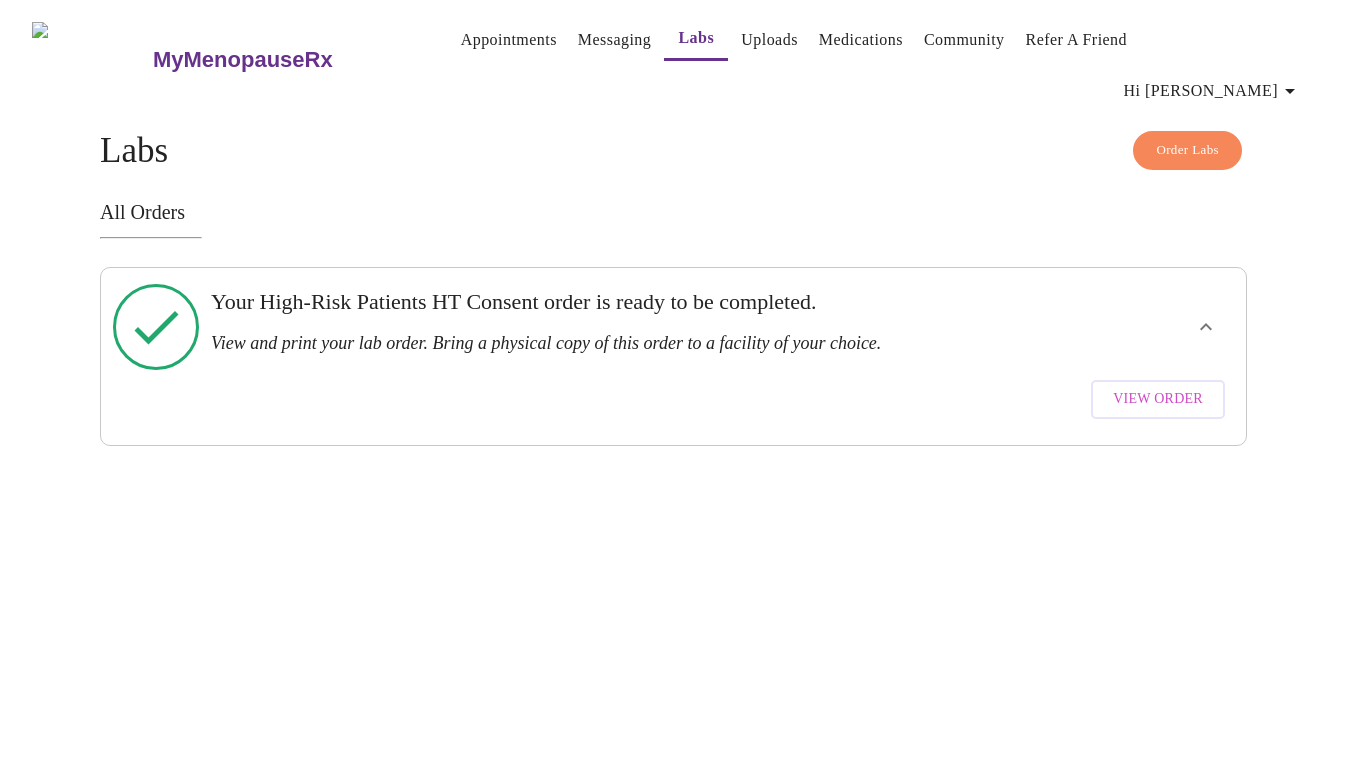click on "Messaging" at bounding box center (614, 40) 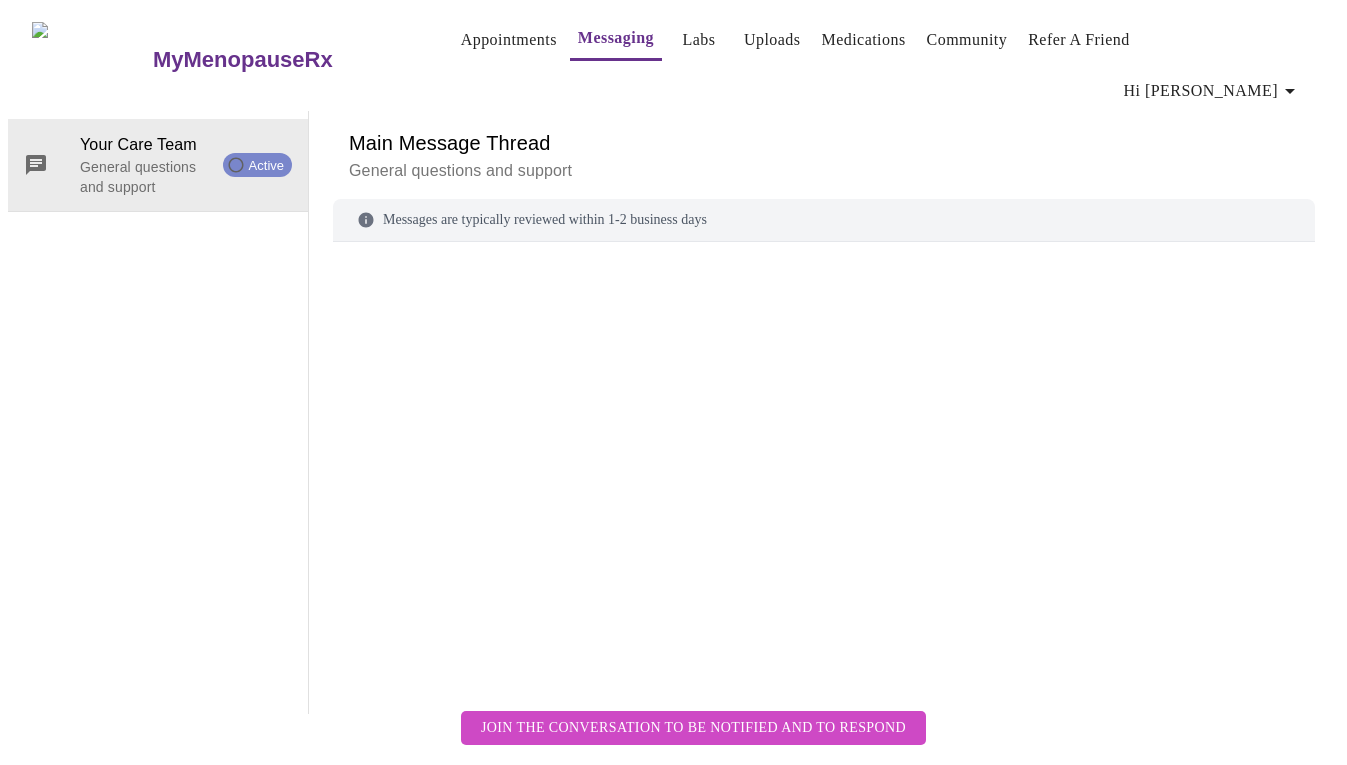 scroll, scrollTop: 75, scrollLeft: 0, axis: vertical 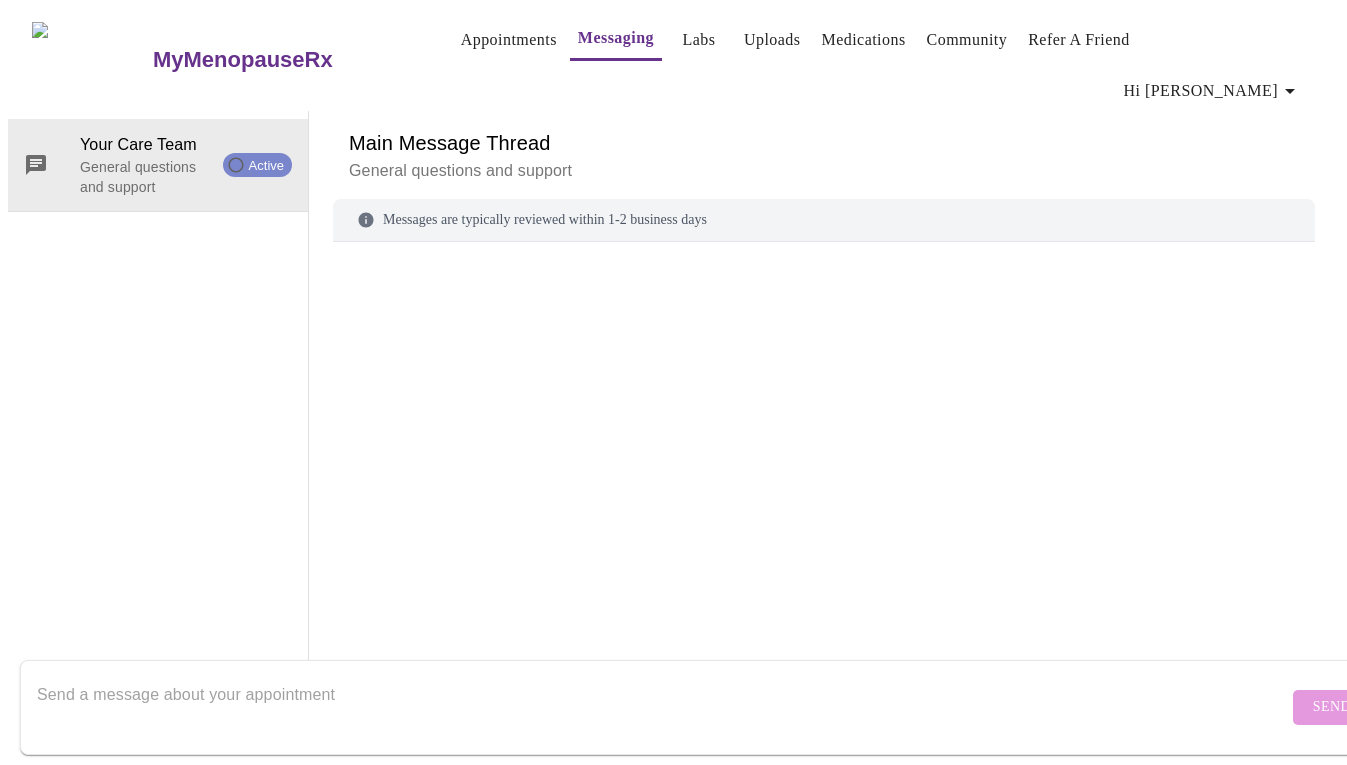 click at bounding box center [662, 707] 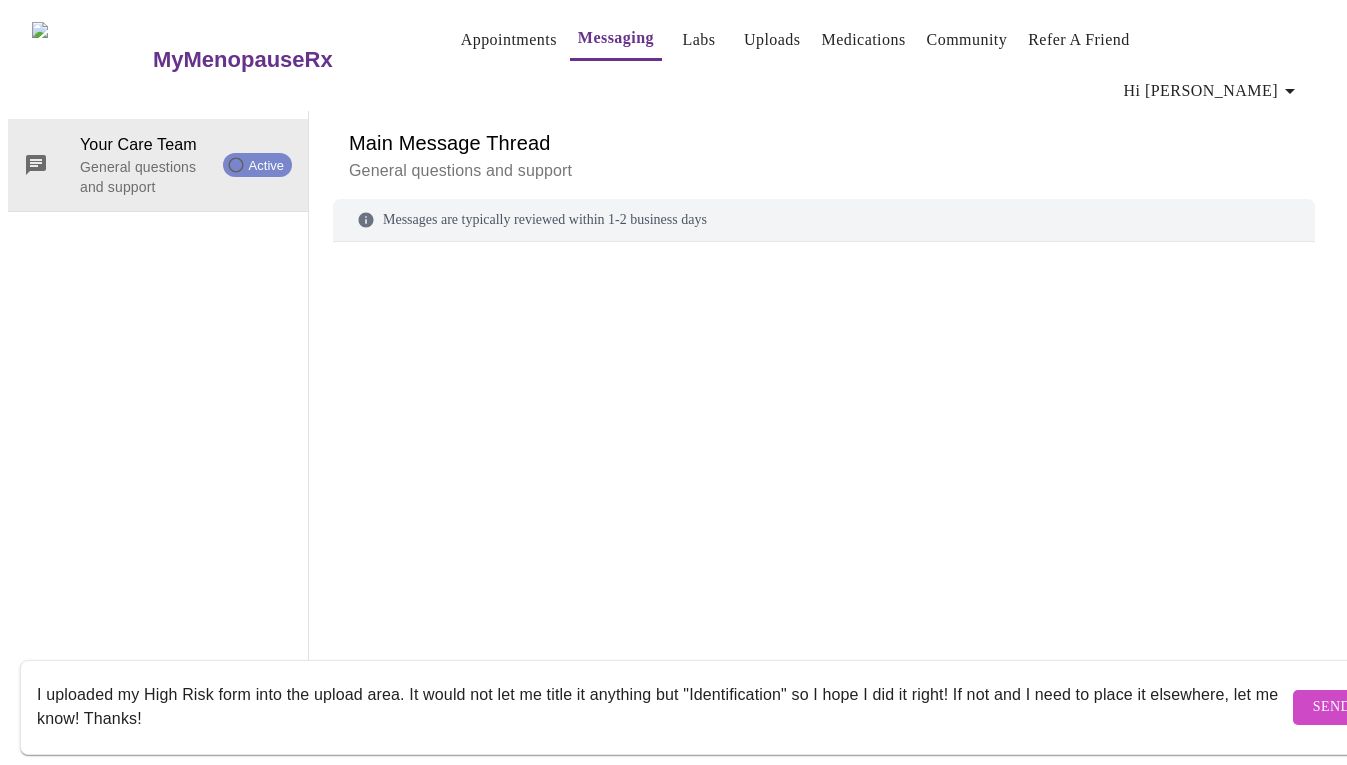 type on "I uploaded my High Risk form into the upload area. It would not let me title it anything but "Identification" so I hope I did it right! If not and I need to place it elsewhere, let me know! Thanks!" 